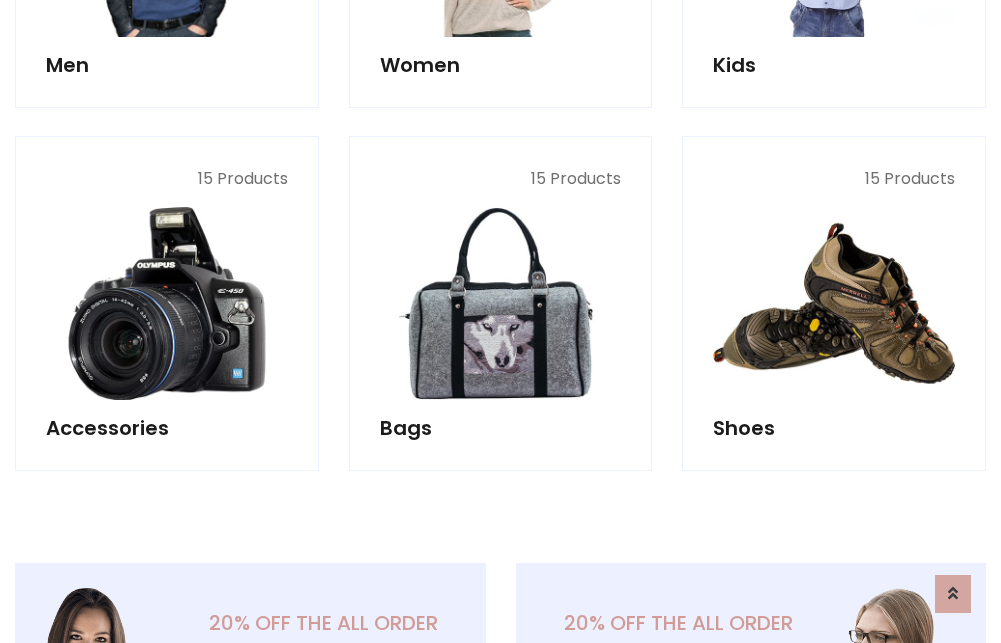 scroll, scrollTop: 853, scrollLeft: 0, axis: vertical 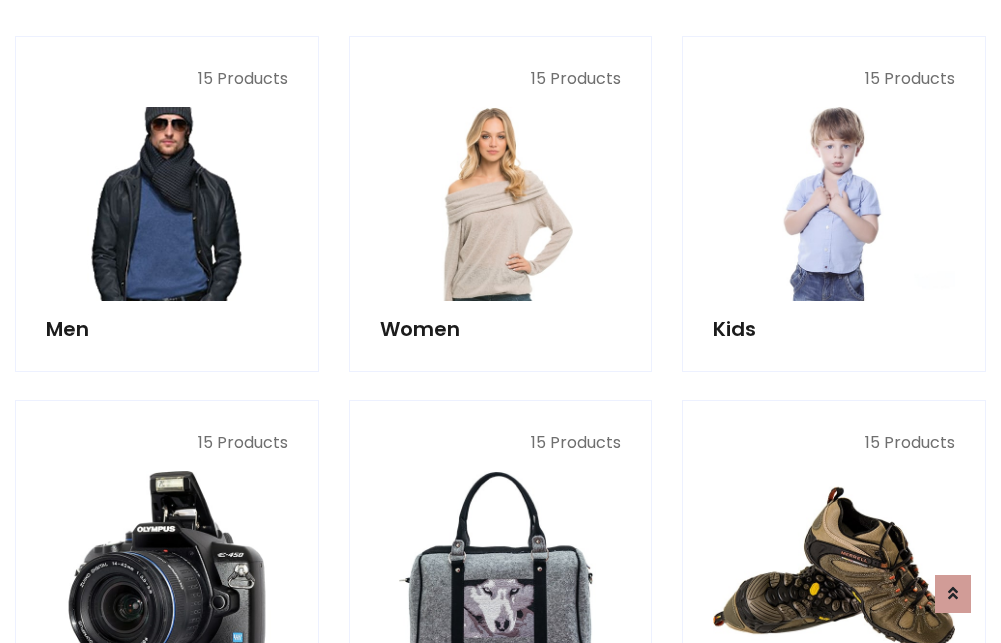 click at bounding box center [167, 204] 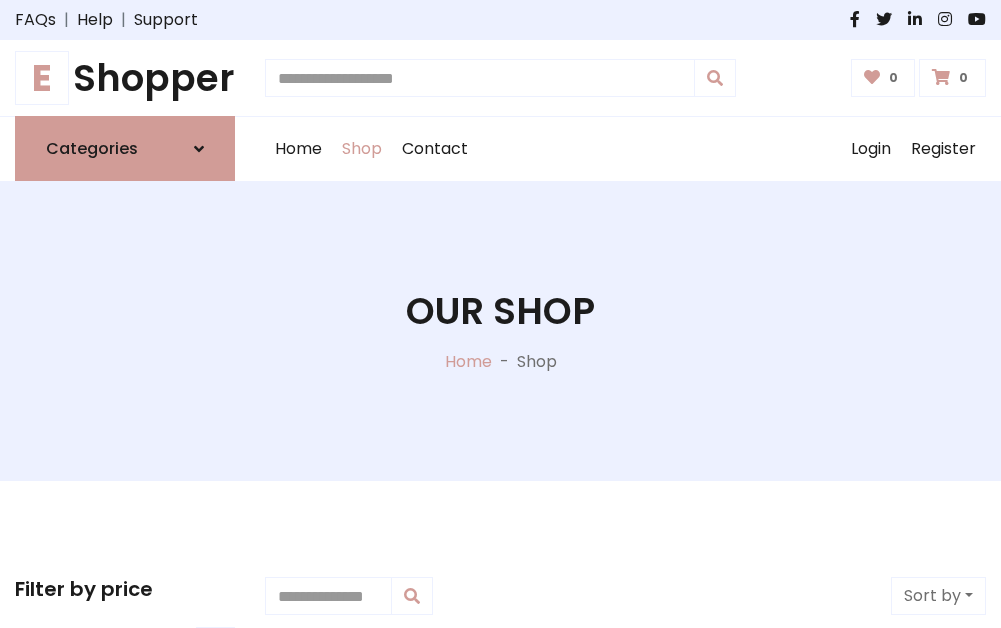 scroll, scrollTop: 807, scrollLeft: 0, axis: vertical 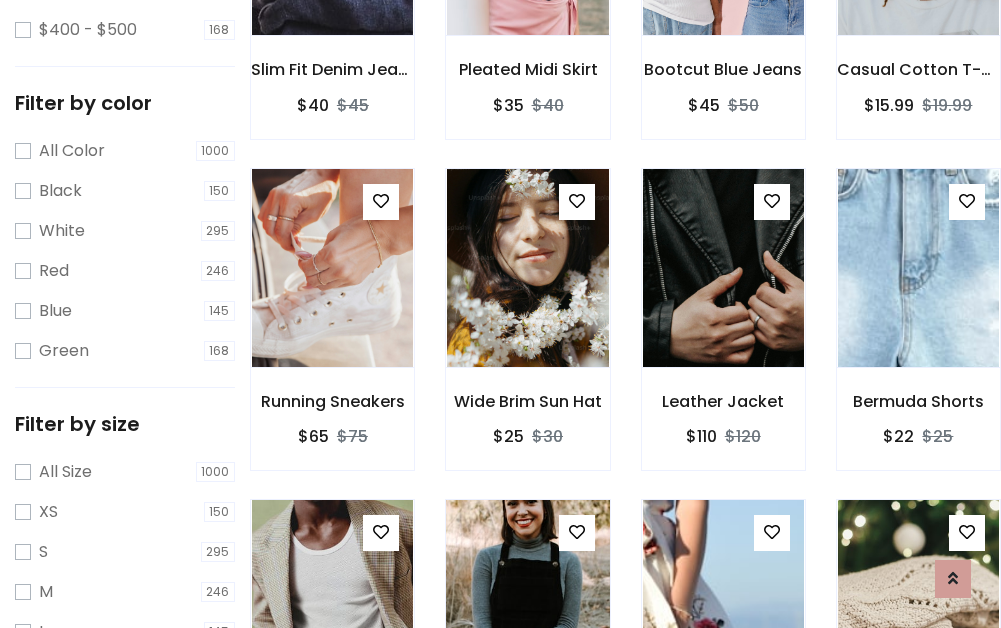 click at bounding box center (527, 599) 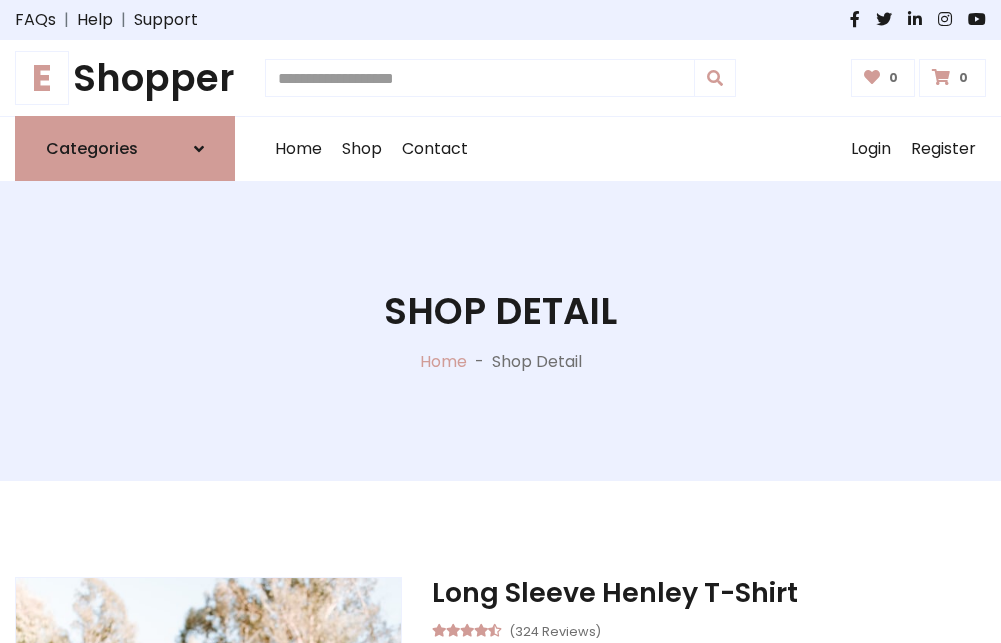 scroll, scrollTop: 0, scrollLeft: 0, axis: both 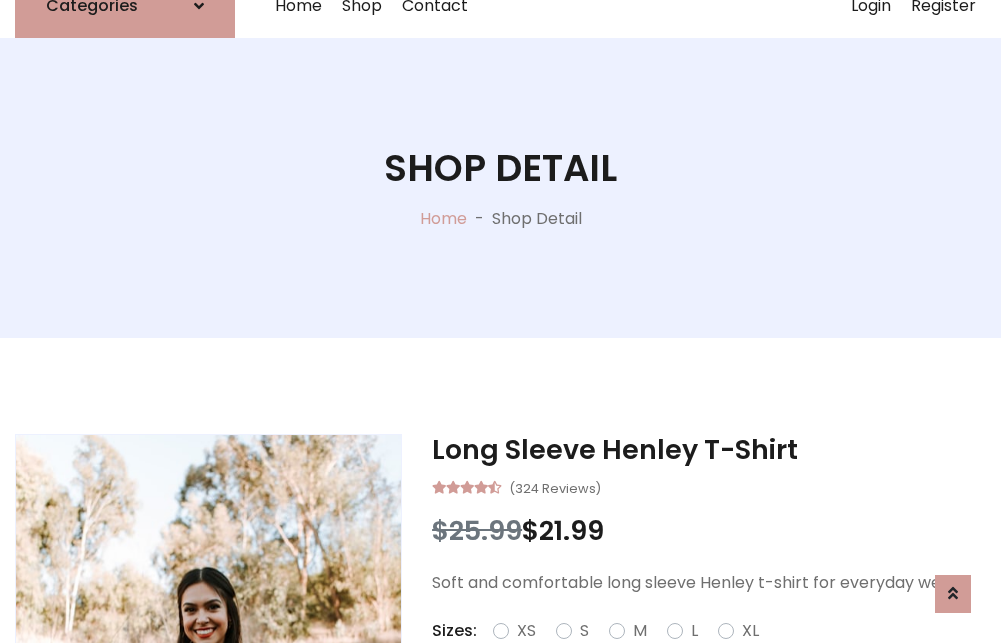 click on "Red" at bounding box center (722, 655) 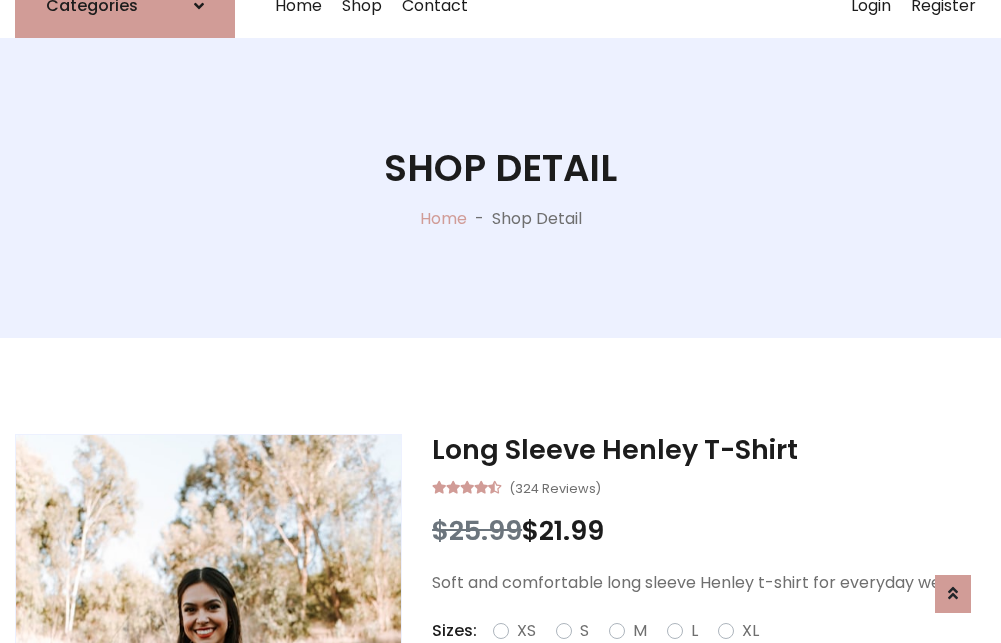 scroll, scrollTop: 167, scrollLeft: 0, axis: vertical 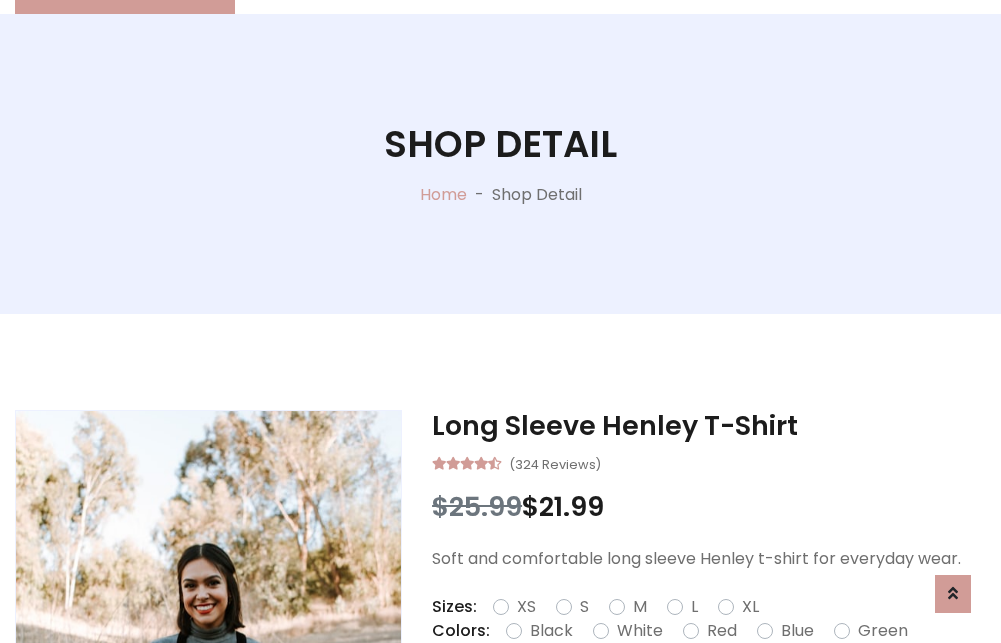 click on "Add To Cart" at bounding box center (653, 694) 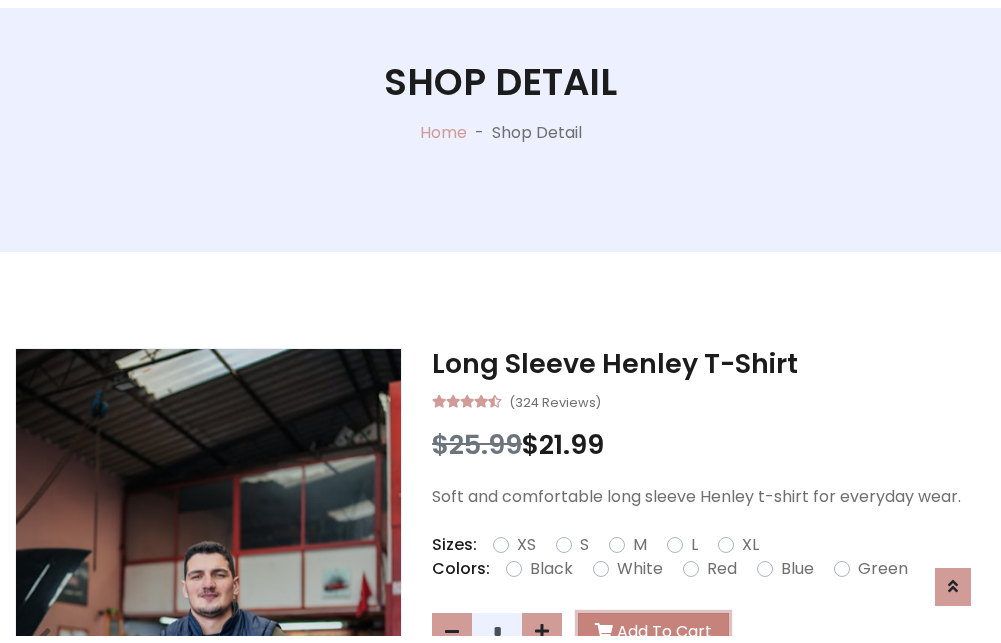 scroll, scrollTop: 0, scrollLeft: 0, axis: both 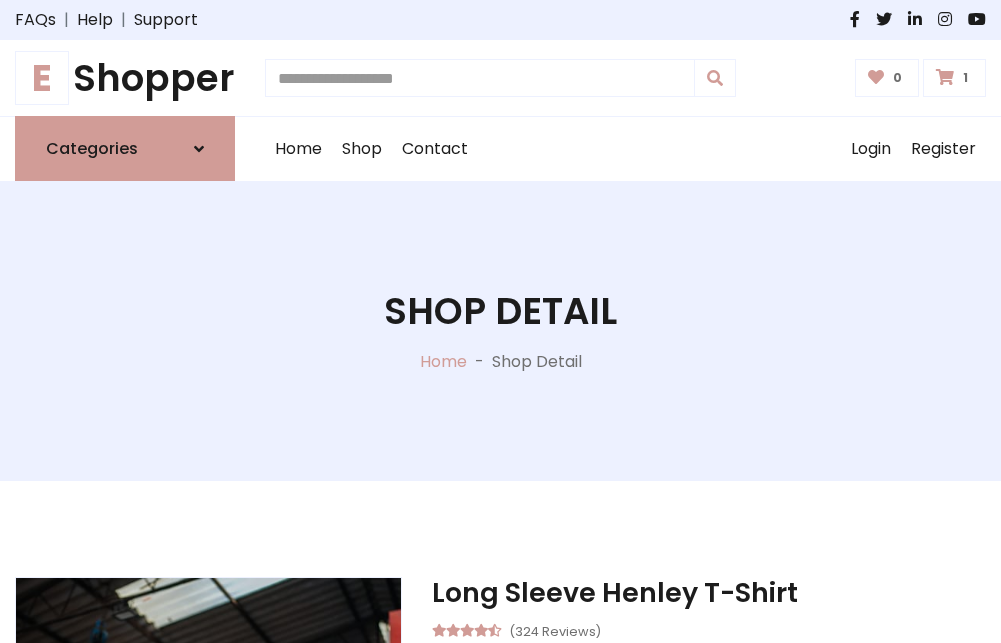 click at bounding box center (945, 77) 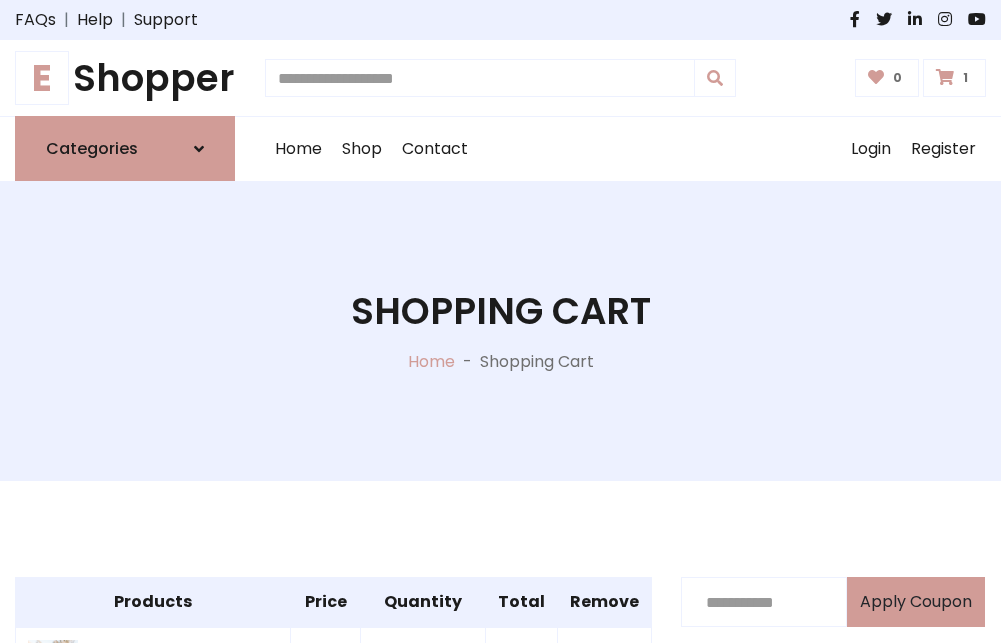scroll, scrollTop: 474, scrollLeft: 0, axis: vertical 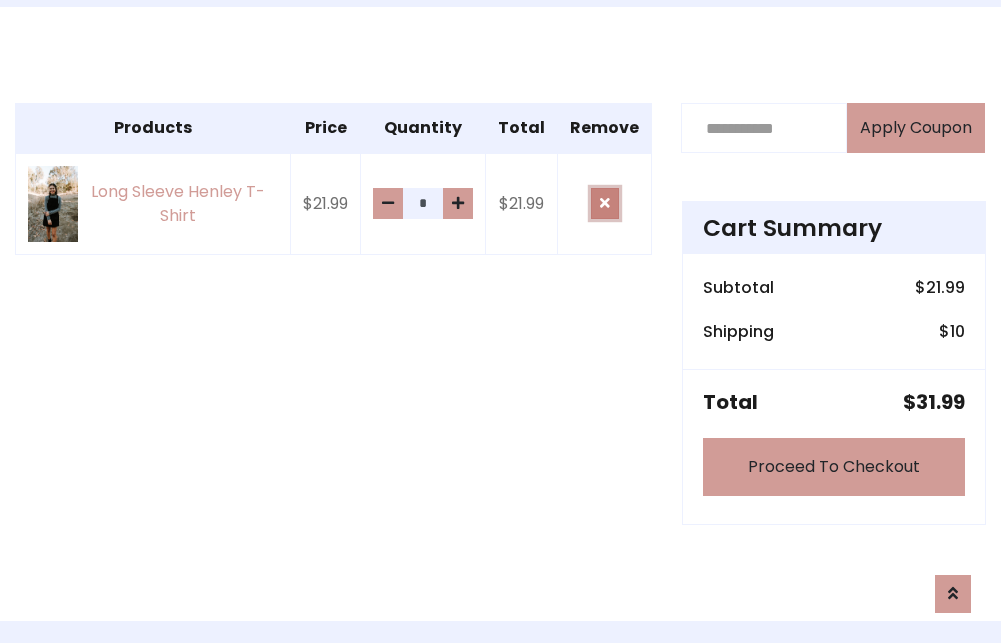 click at bounding box center (605, 203) 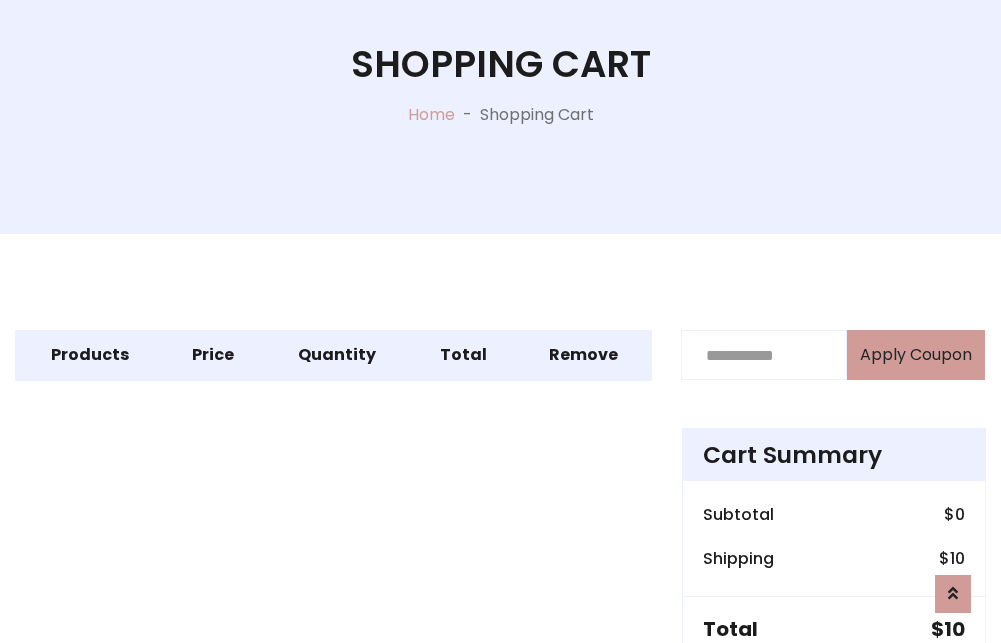 scroll, scrollTop: 327, scrollLeft: 0, axis: vertical 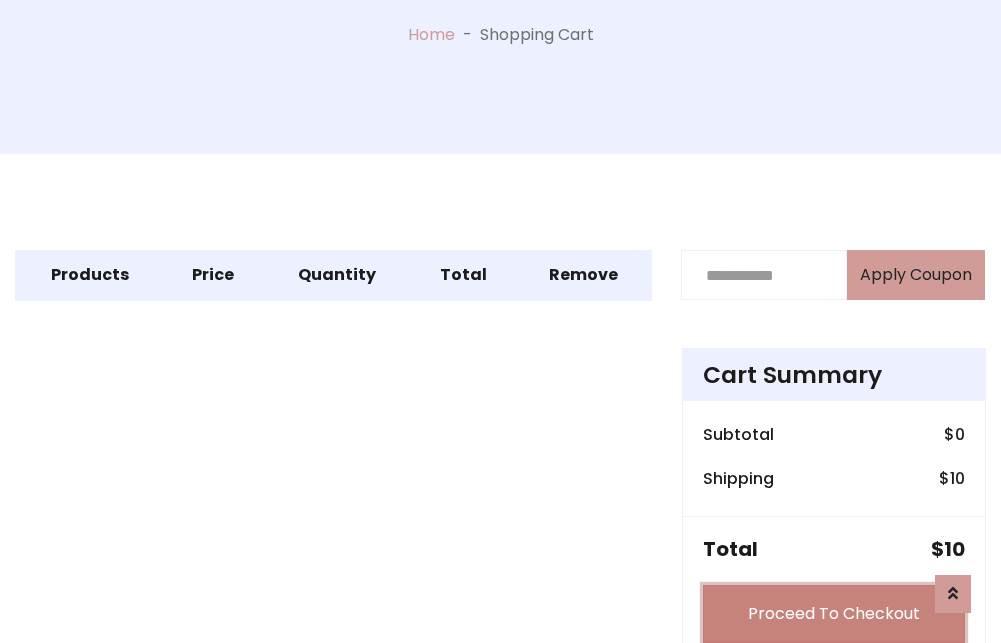 click on "Proceed To Checkout" at bounding box center (834, 614) 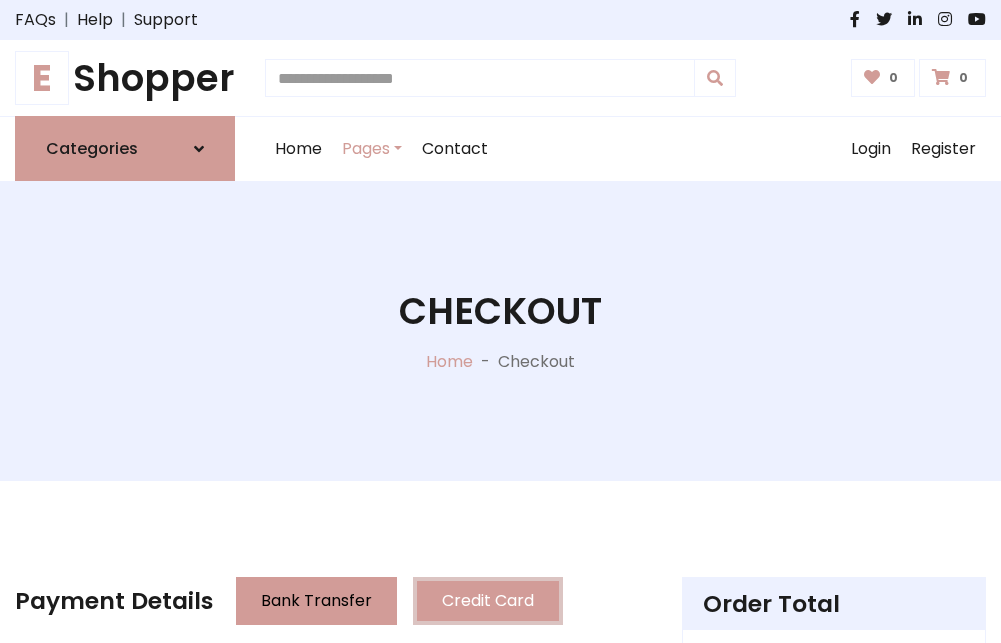 scroll, scrollTop: 137, scrollLeft: 0, axis: vertical 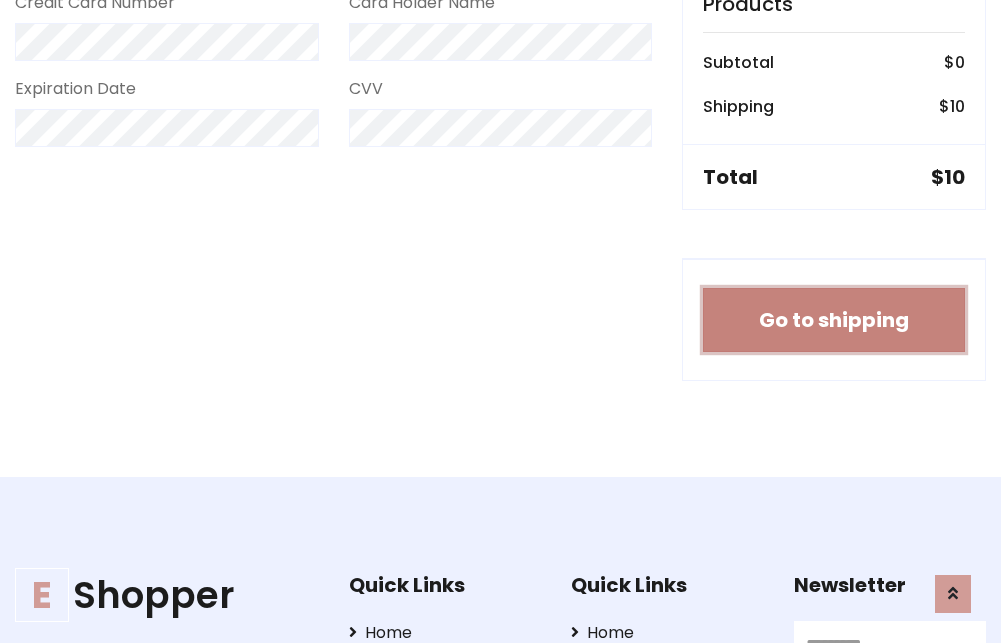 click on "Go to shipping" at bounding box center [834, 320] 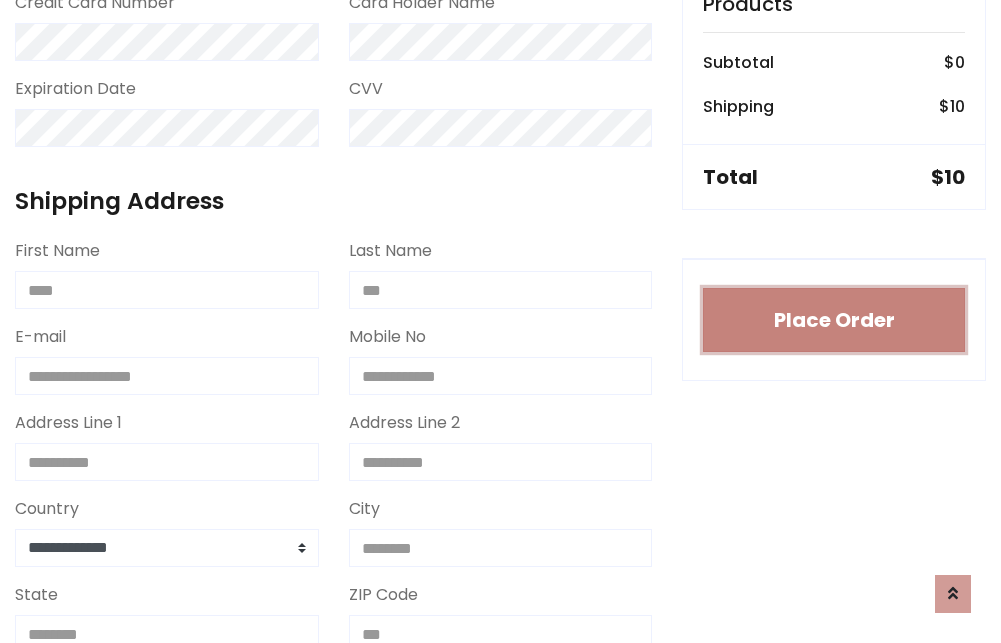 type 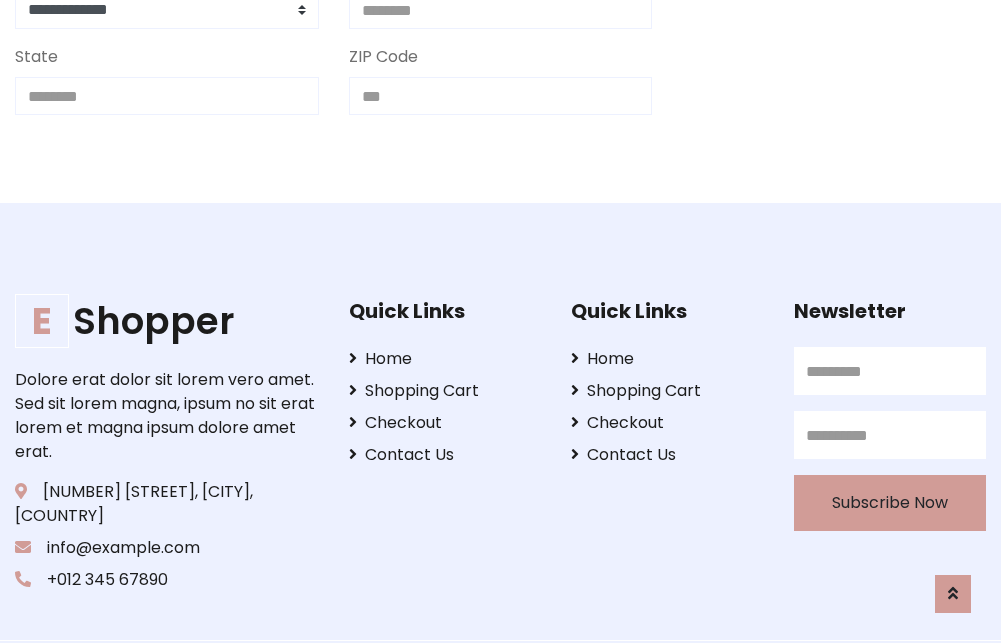 scroll, scrollTop: 713, scrollLeft: 0, axis: vertical 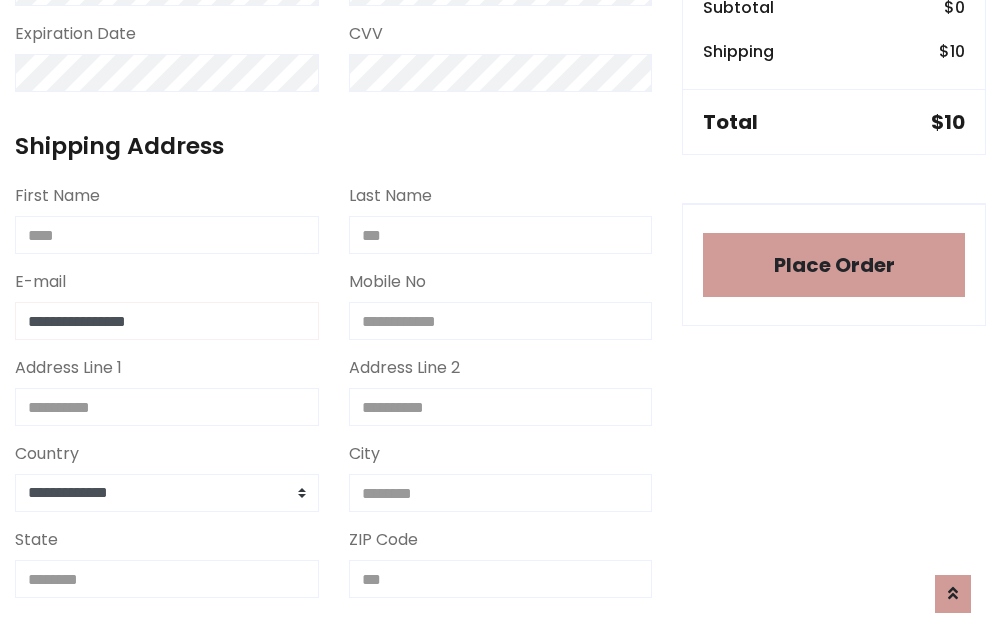 type on "**********" 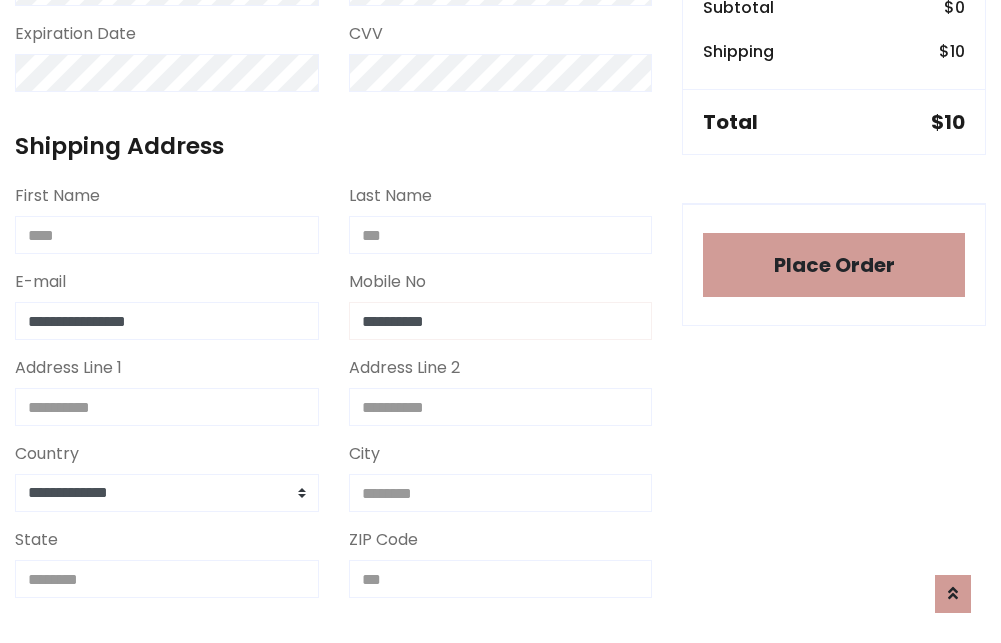 type on "**********" 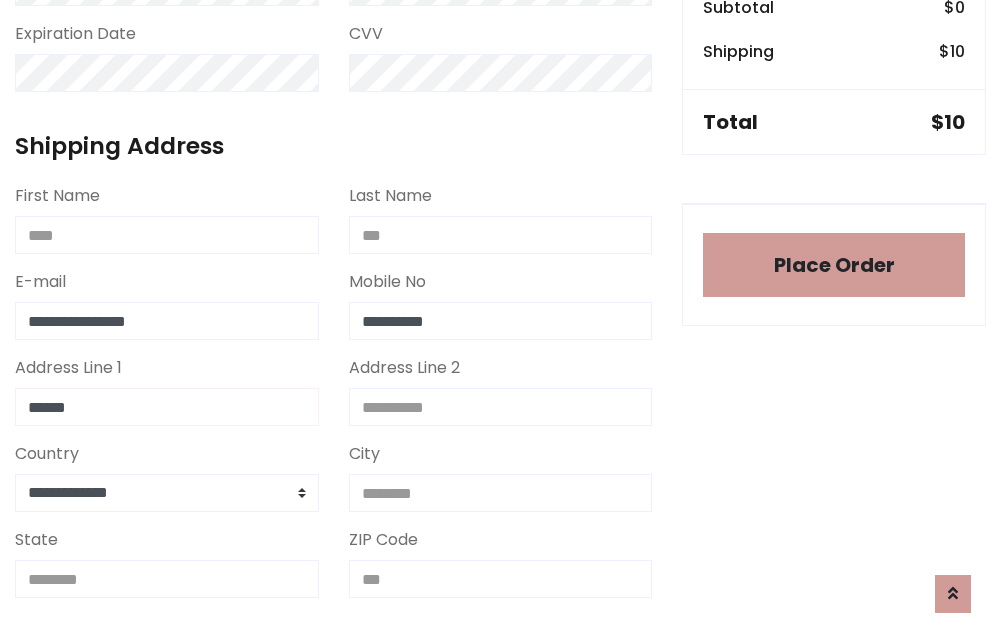 type on "******" 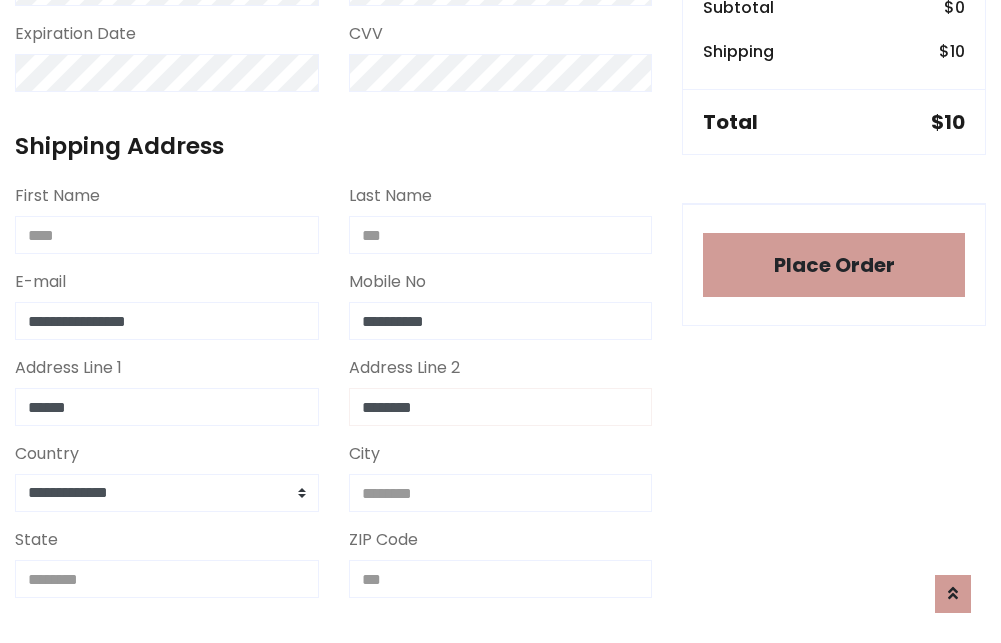type on "********" 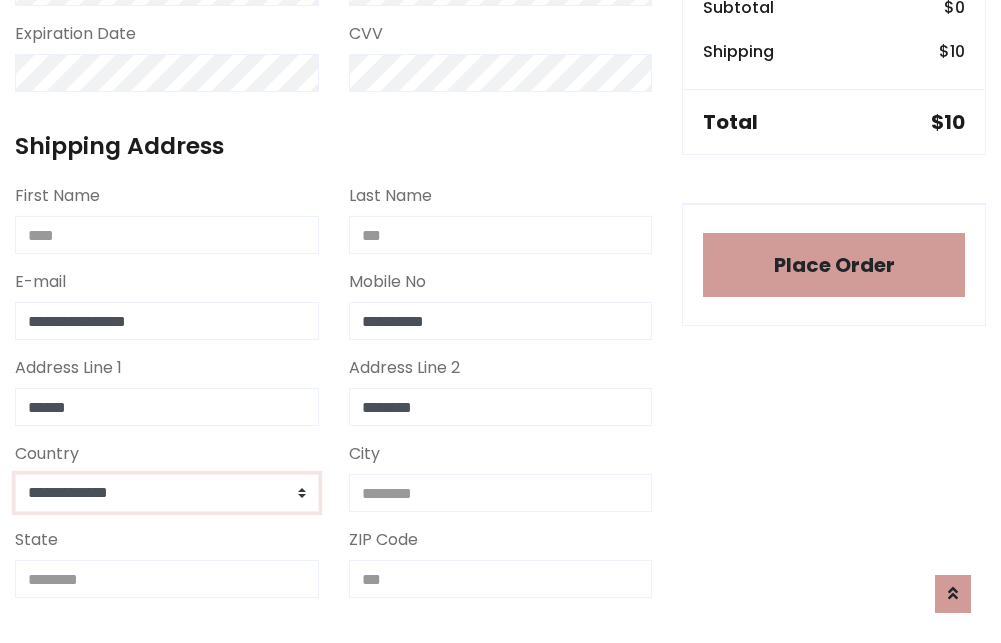 select on "*******" 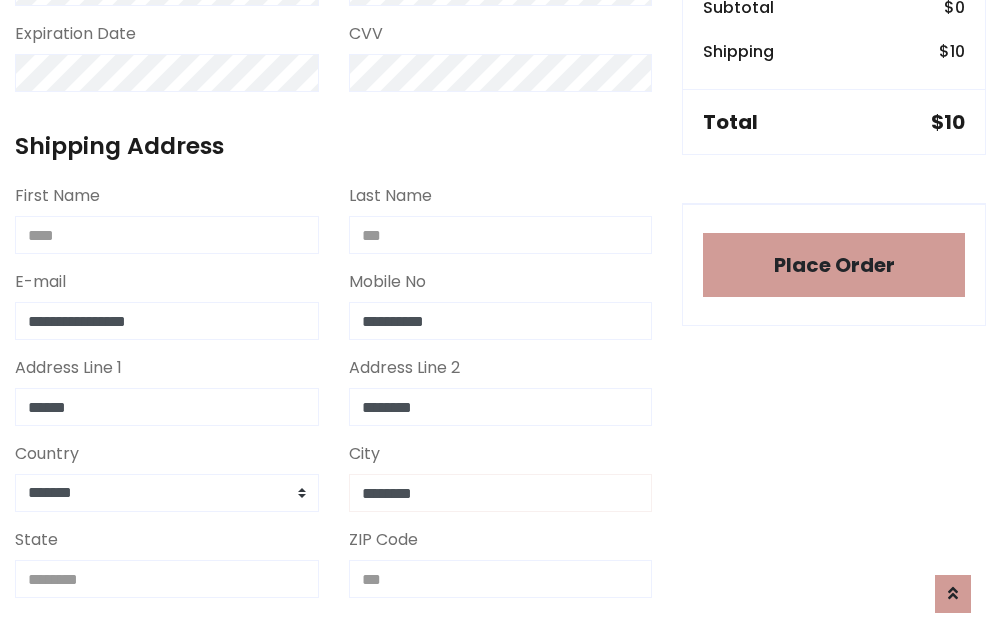 type on "********" 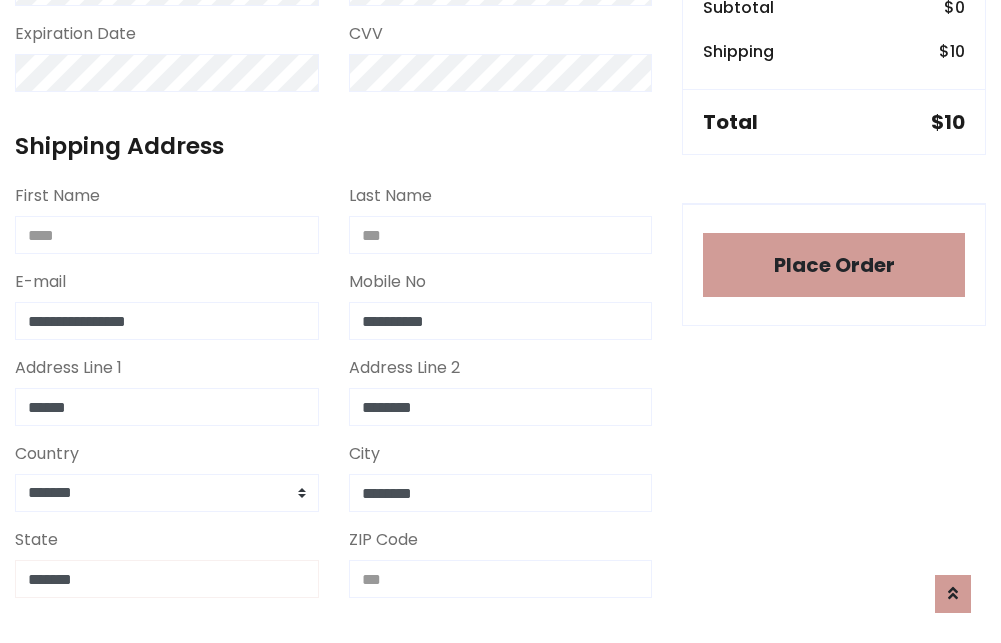 type on "*******" 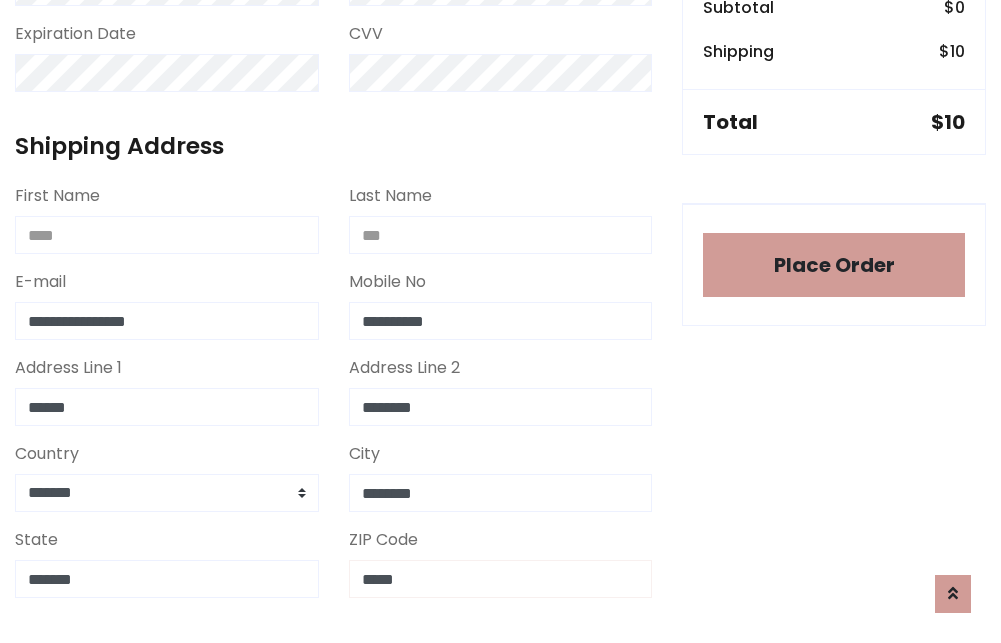 scroll, scrollTop: 403, scrollLeft: 0, axis: vertical 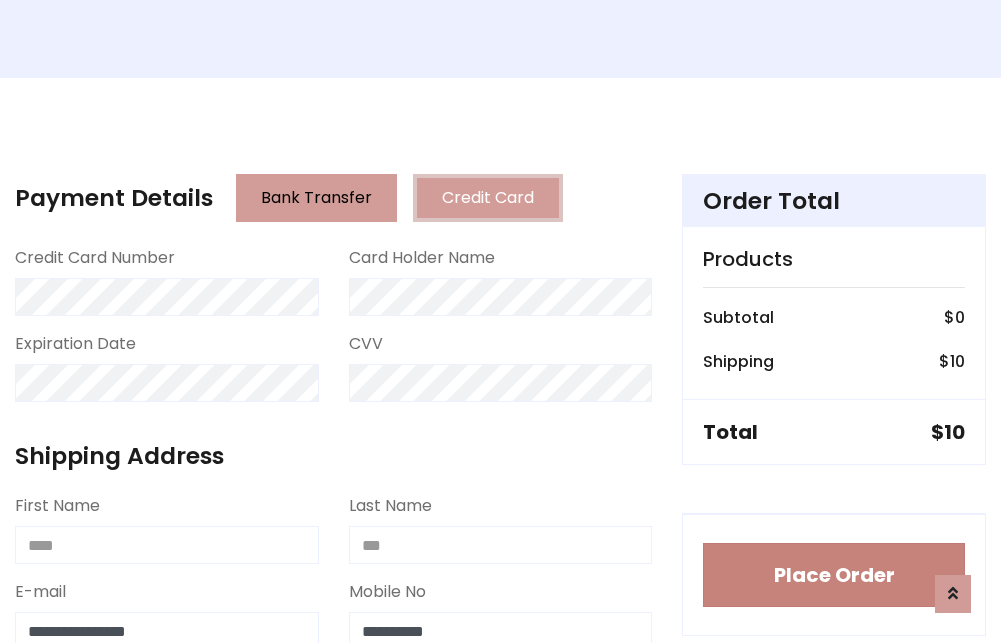 type on "*****" 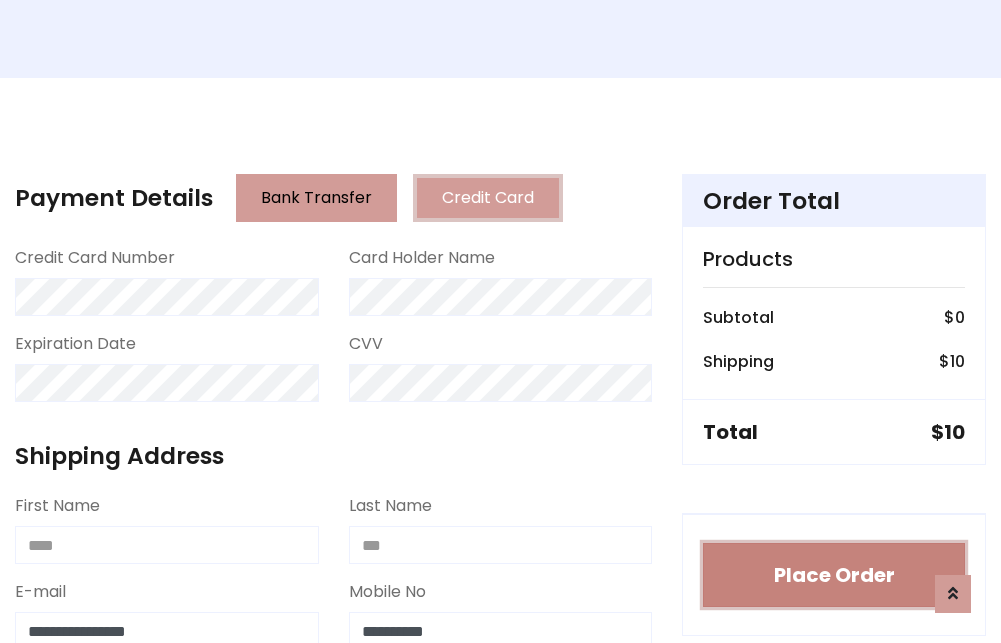 click on "Place Order" at bounding box center (834, 575) 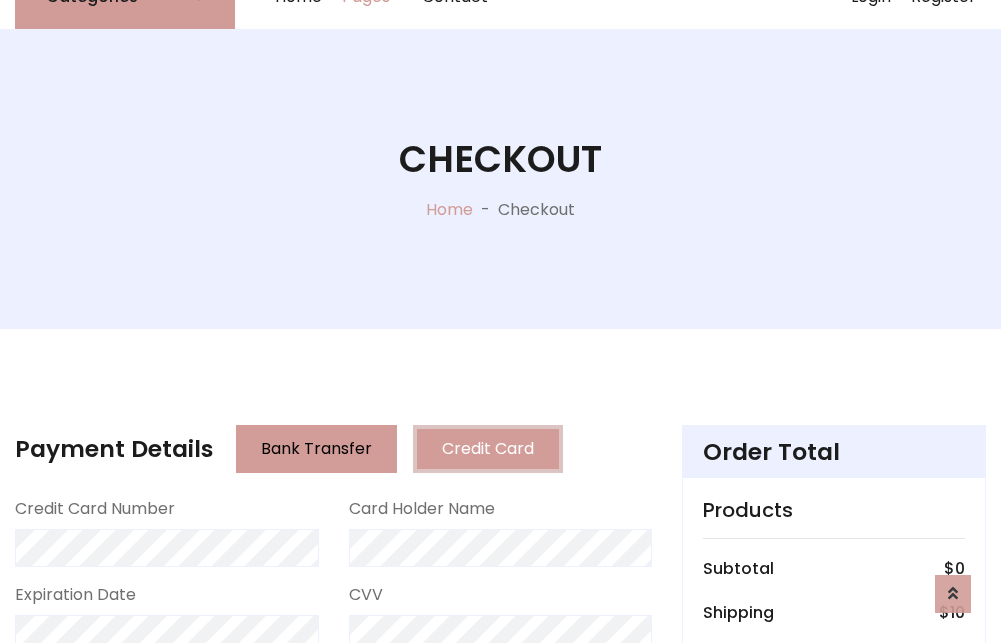 scroll, scrollTop: 0, scrollLeft: 0, axis: both 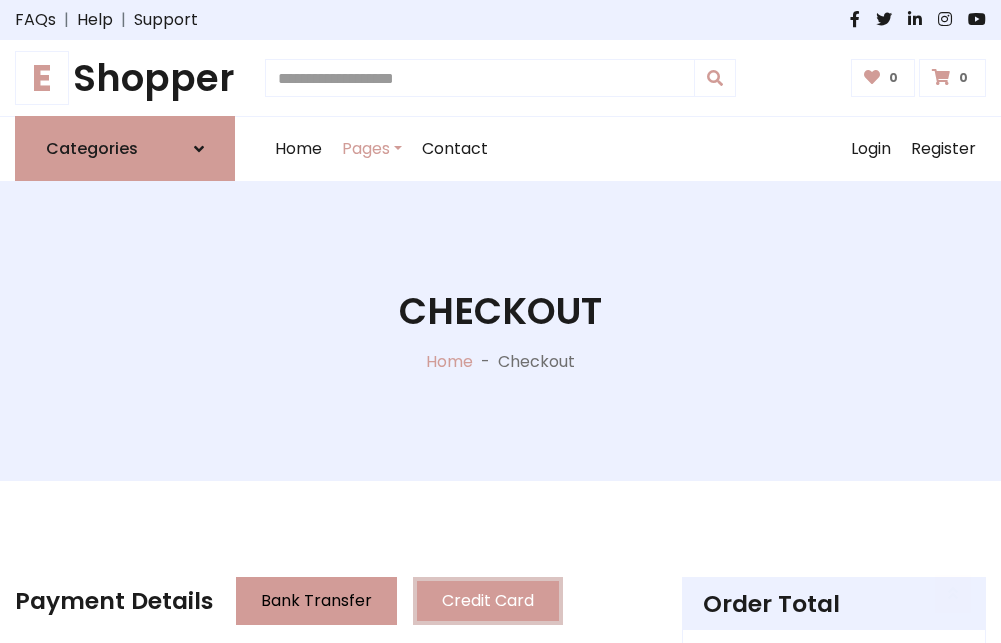 click on "E Shopper" at bounding box center [125, 78] 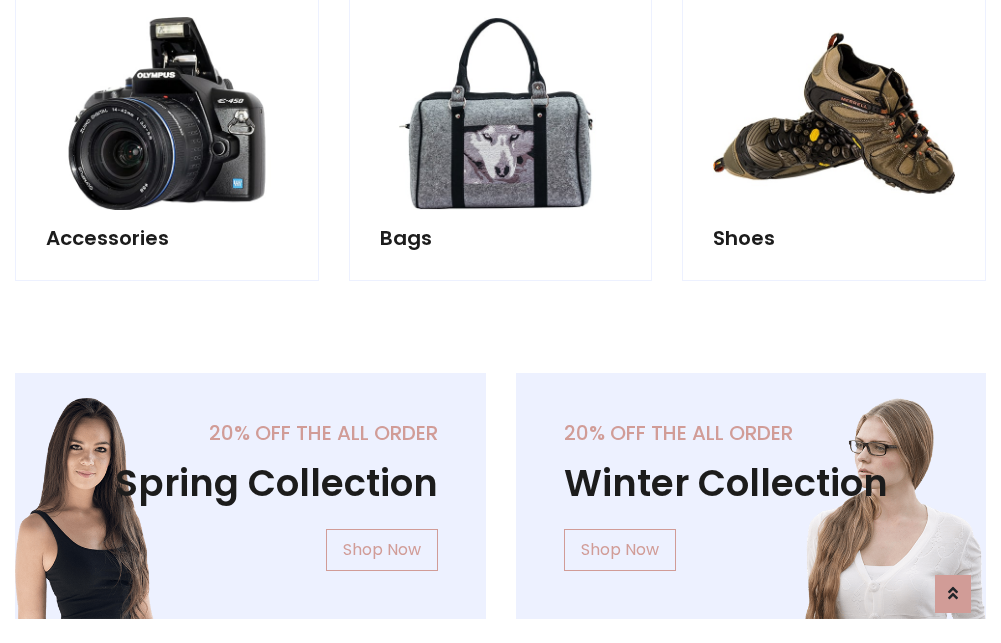 scroll, scrollTop: 770, scrollLeft: 0, axis: vertical 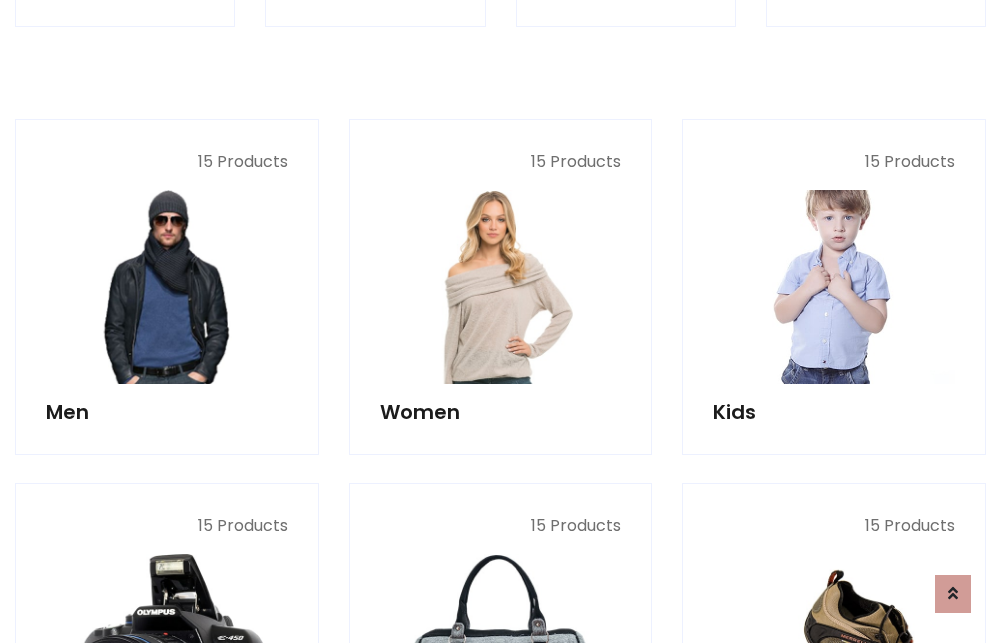click at bounding box center (834, 287) 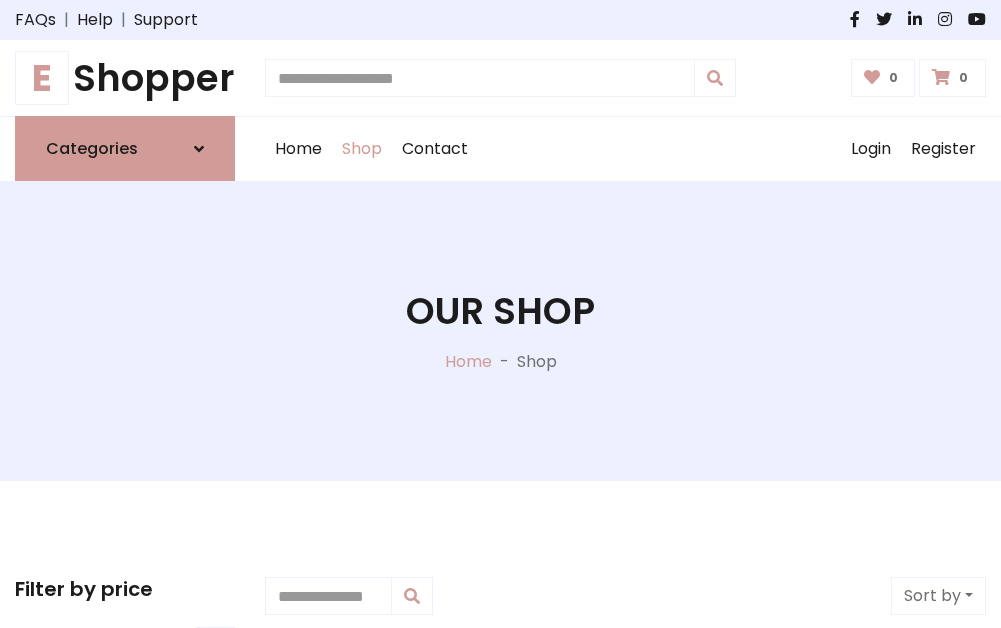 scroll, scrollTop: 549, scrollLeft: 0, axis: vertical 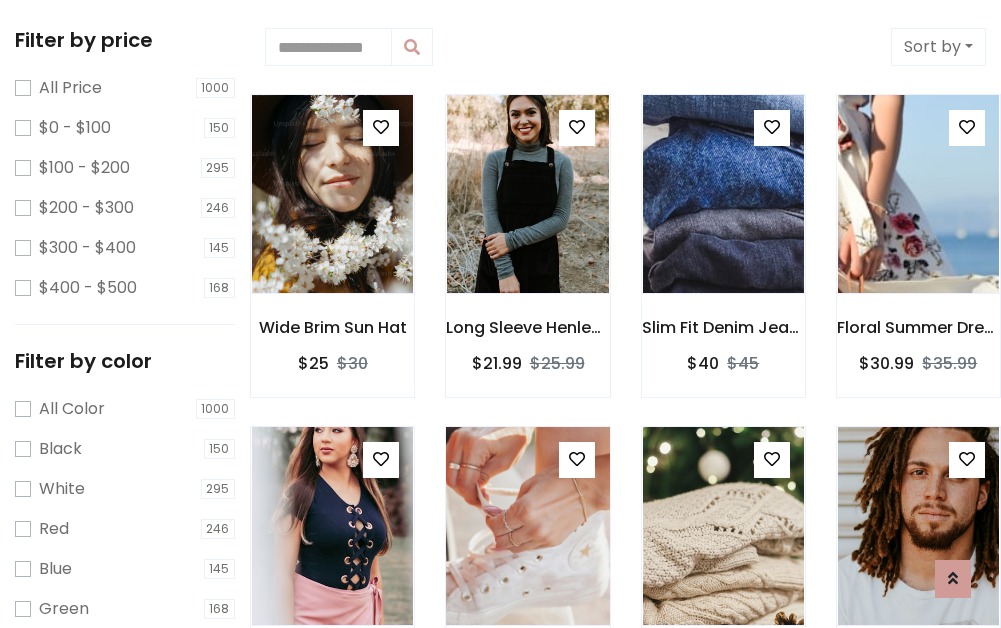 click at bounding box center [577, 459] 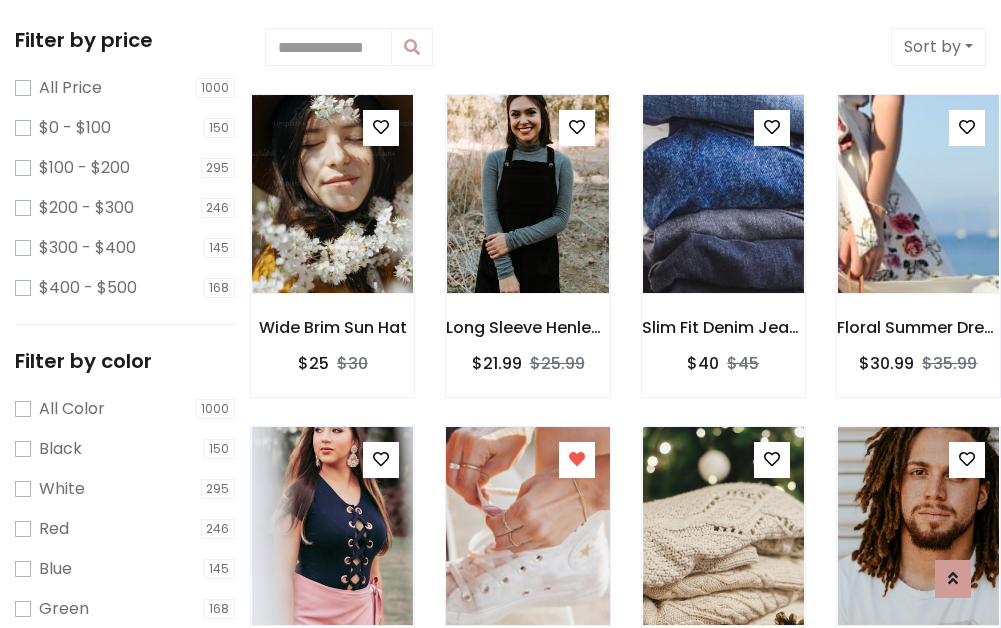 scroll, scrollTop: 978, scrollLeft: 0, axis: vertical 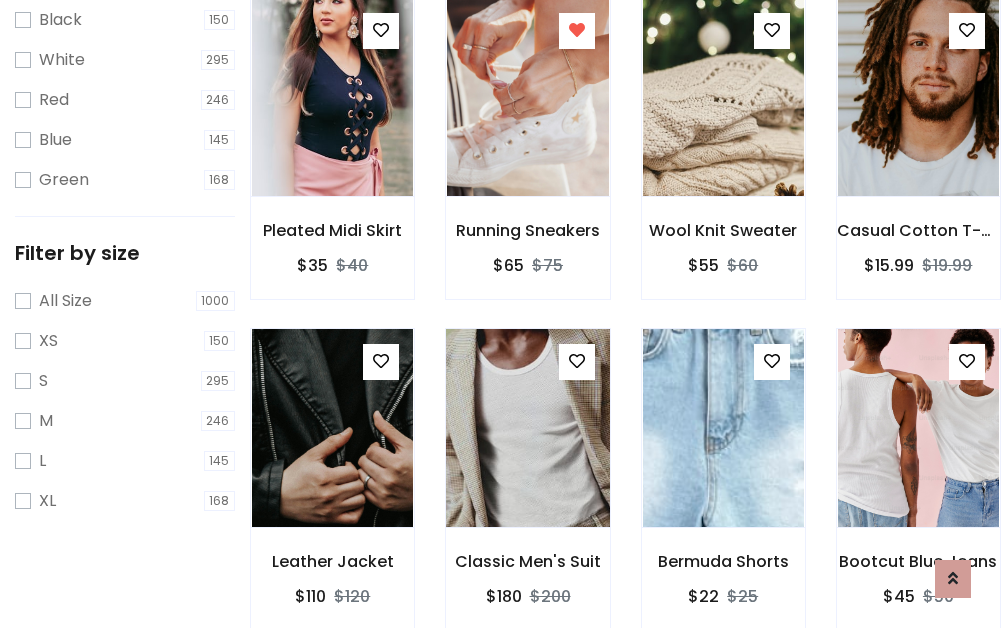 click at bounding box center [527, 428] 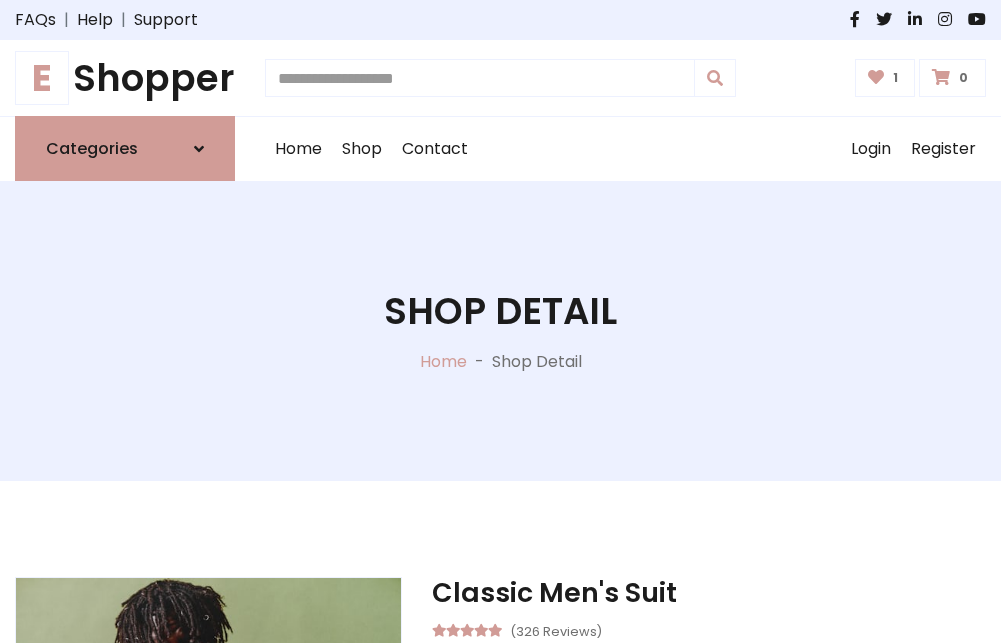 scroll, scrollTop: 262, scrollLeft: 0, axis: vertical 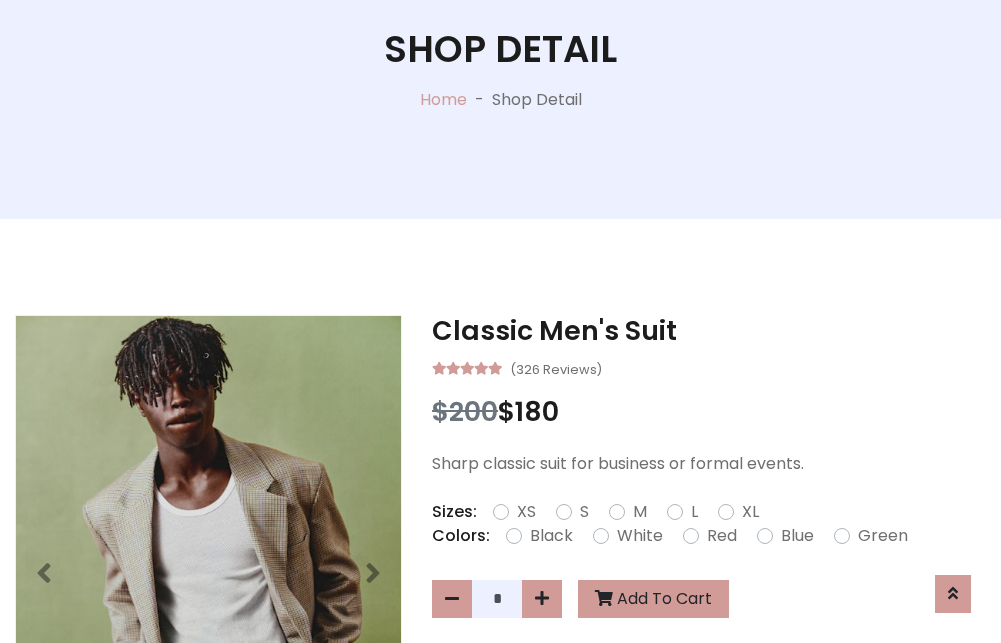 click on "XL" at bounding box center [750, 512] 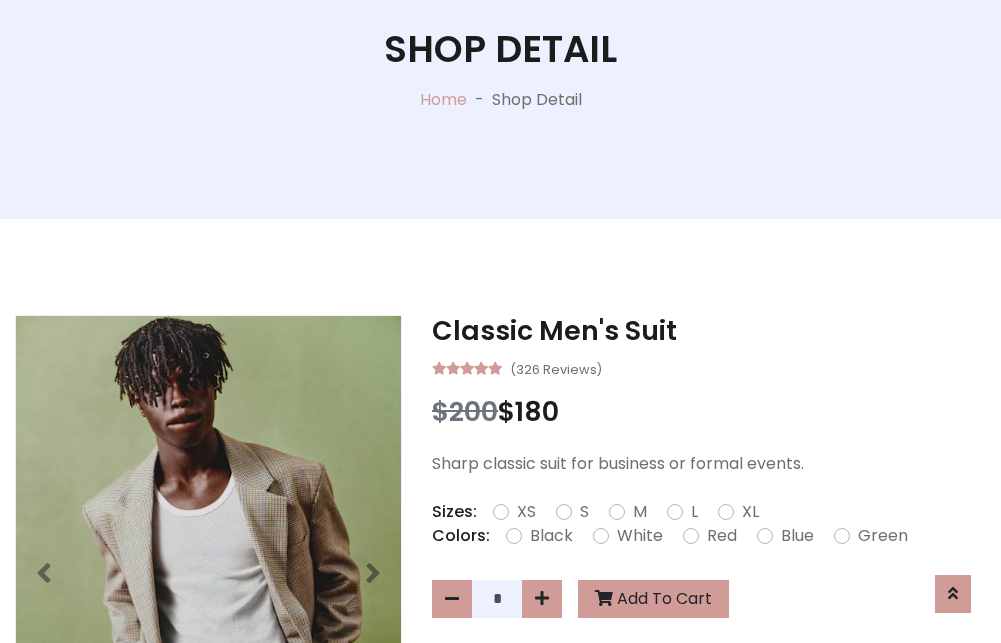 click on "Black" at bounding box center (551, 536) 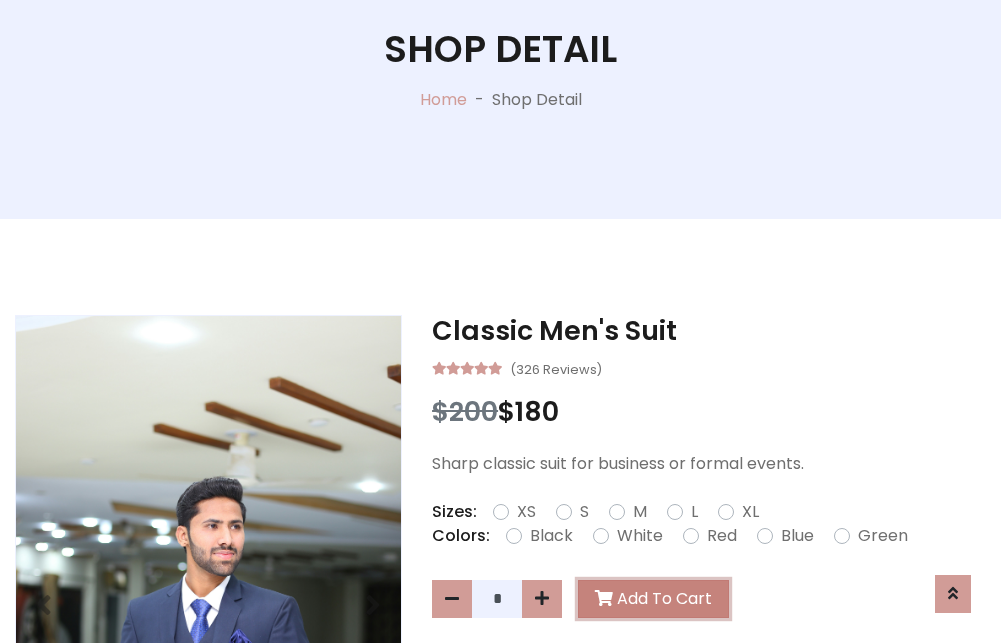 click on "Add To Cart" at bounding box center (653, 599) 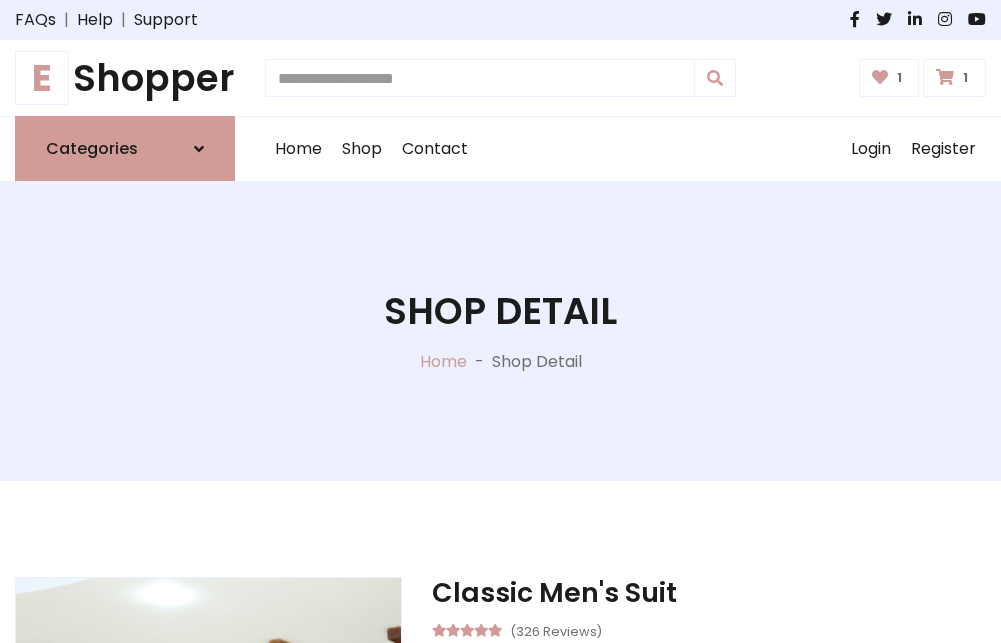 click at bounding box center [945, 77] 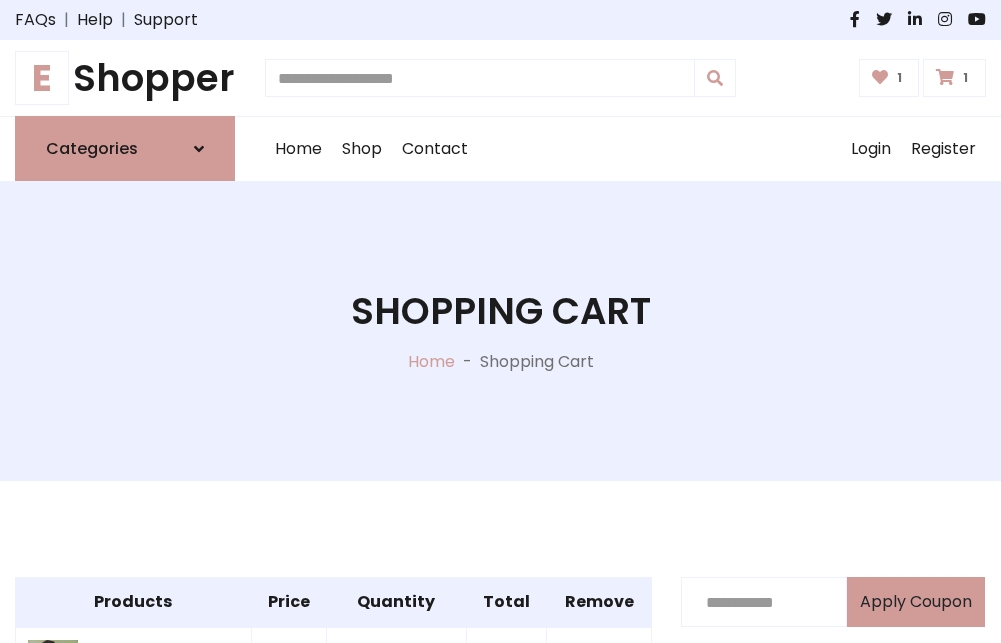 scroll, scrollTop: 570, scrollLeft: 0, axis: vertical 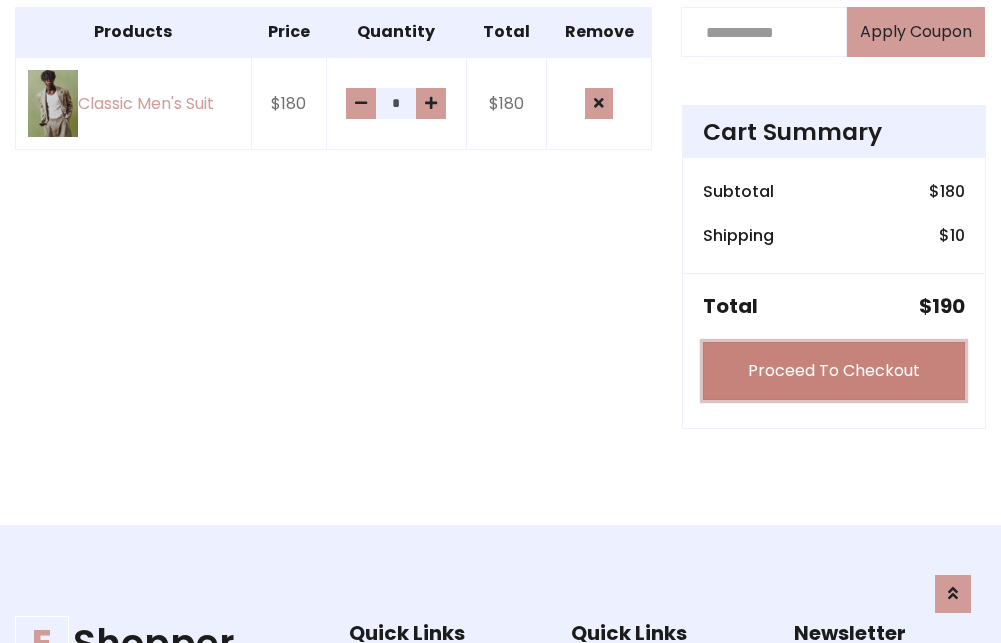 click on "Proceed To Checkout" at bounding box center (834, 371) 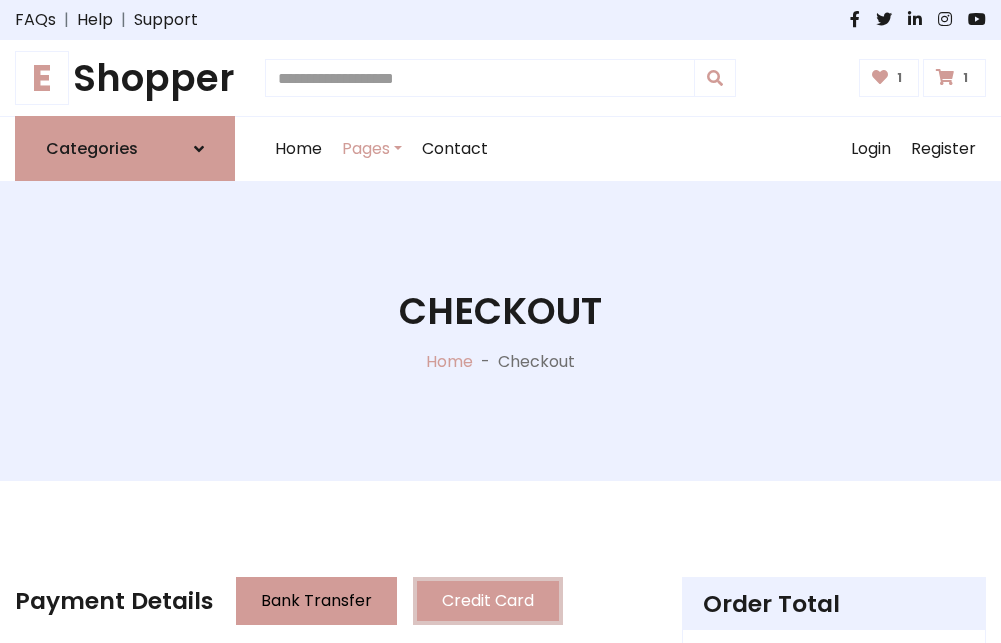 scroll, scrollTop: 201, scrollLeft: 0, axis: vertical 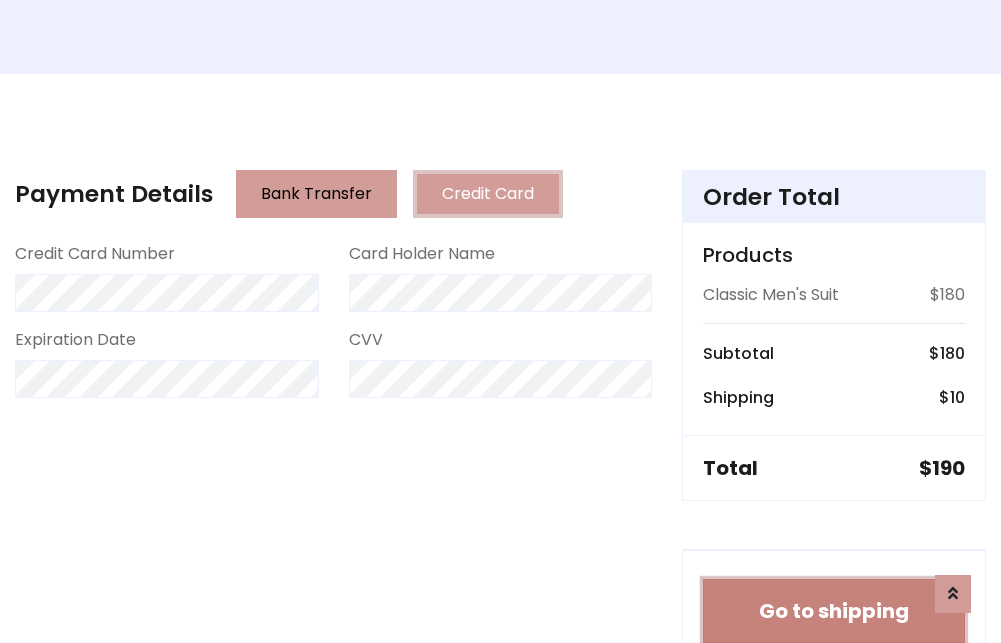 click on "Go to shipping" at bounding box center [834, 611] 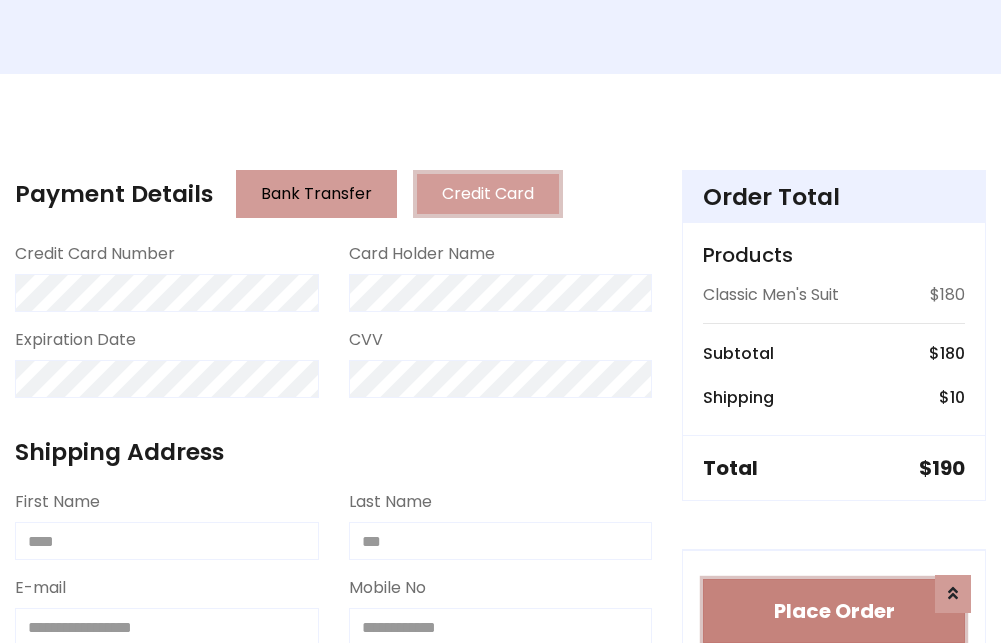 type 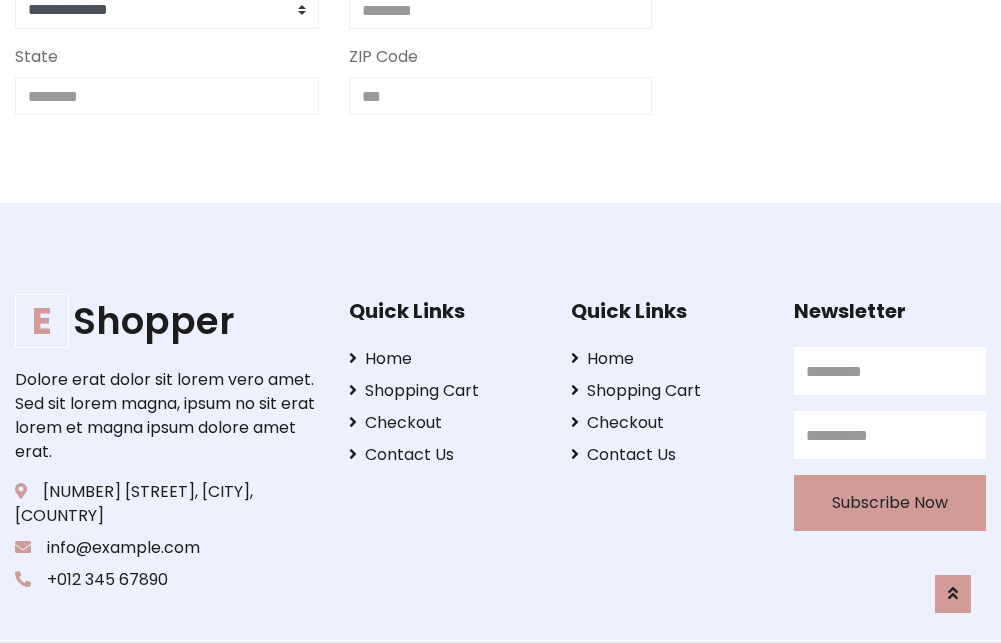 scroll, scrollTop: 713, scrollLeft: 0, axis: vertical 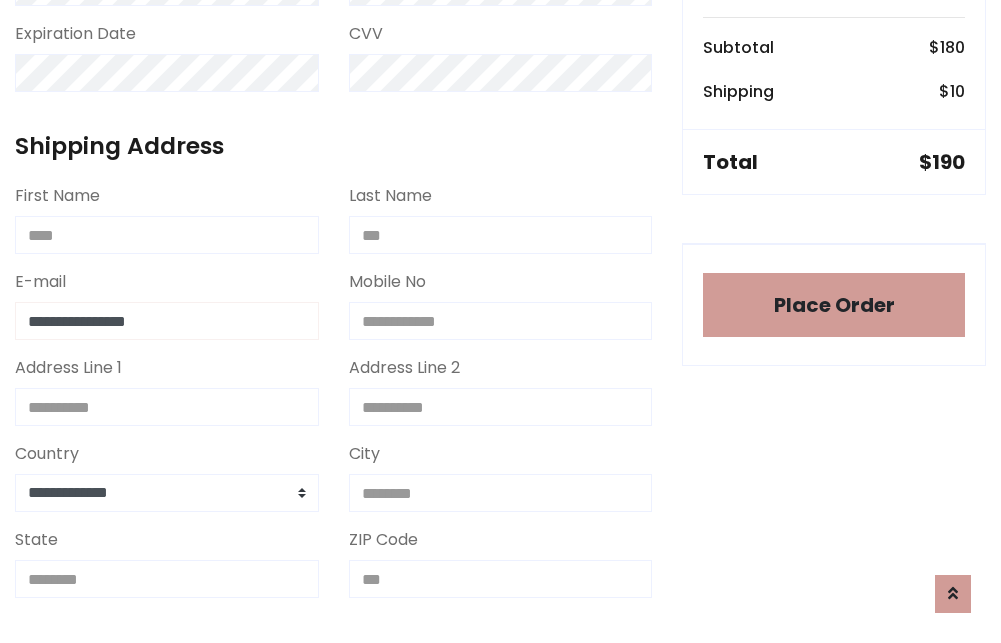 type on "**********" 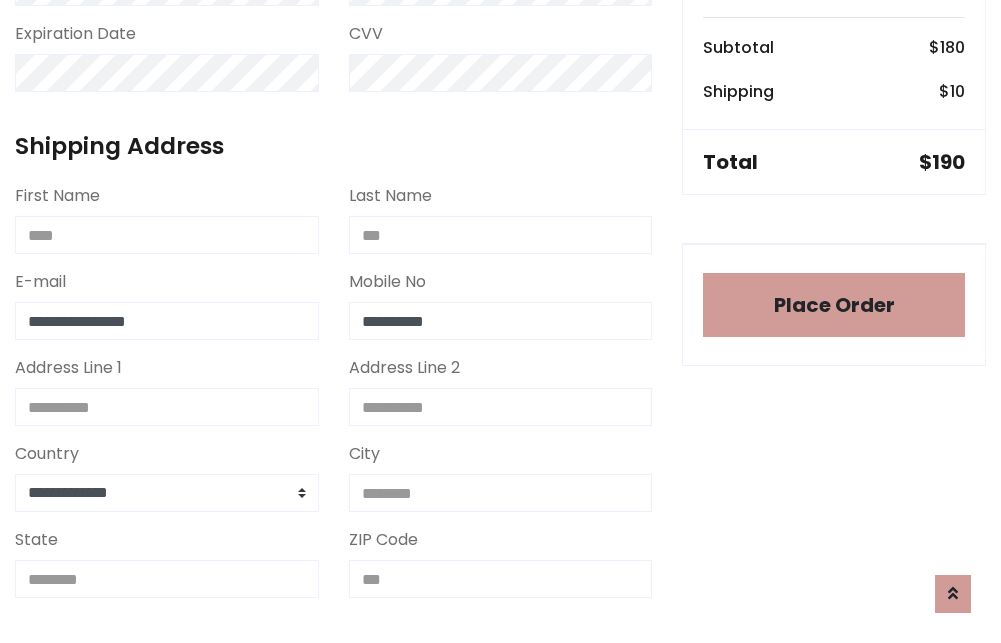 scroll, scrollTop: 573, scrollLeft: 0, axis: vertical 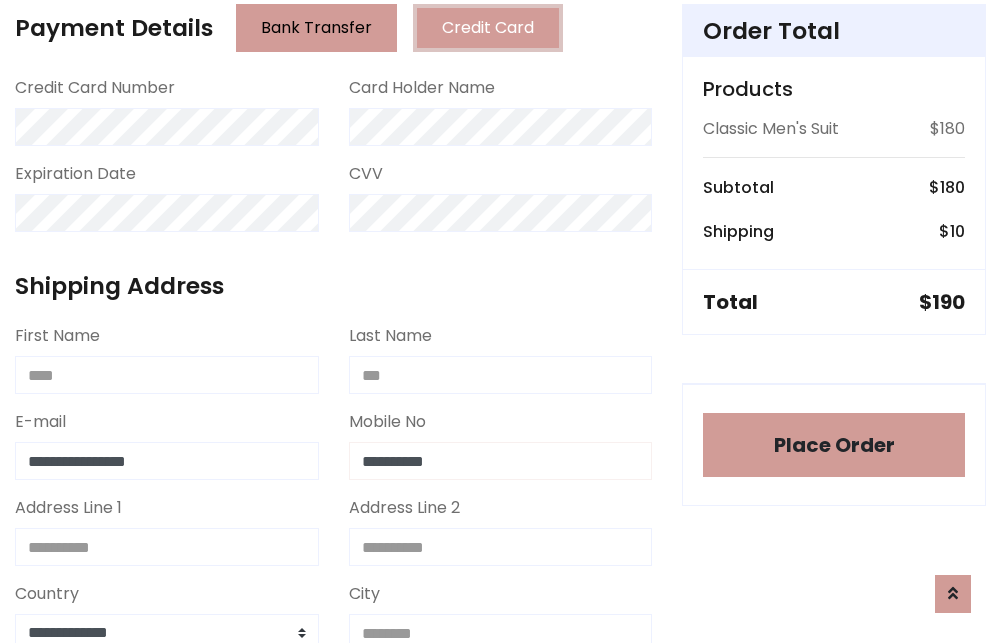type on "**********" 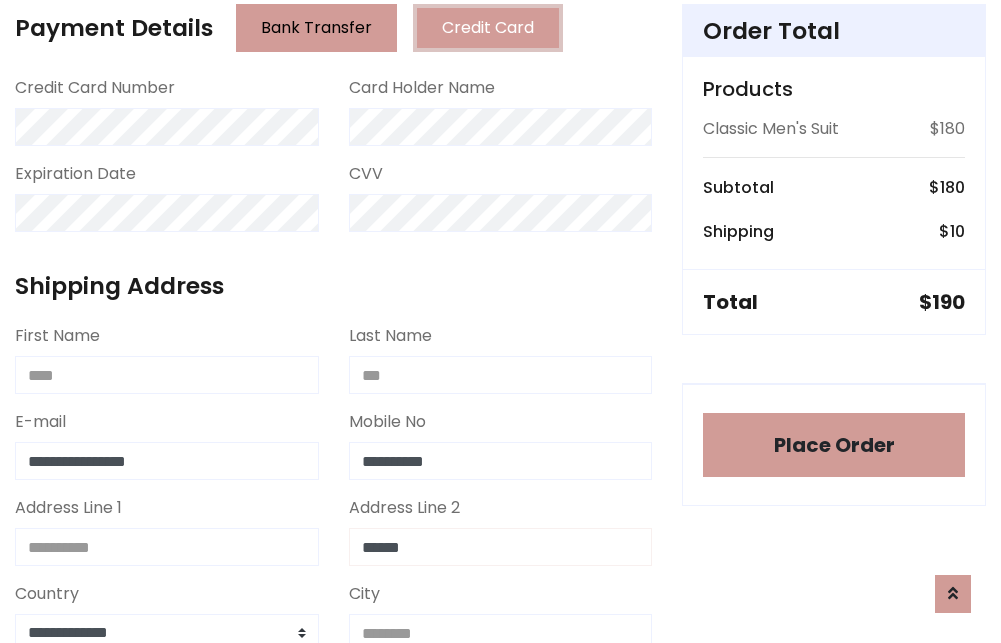 type on "******" 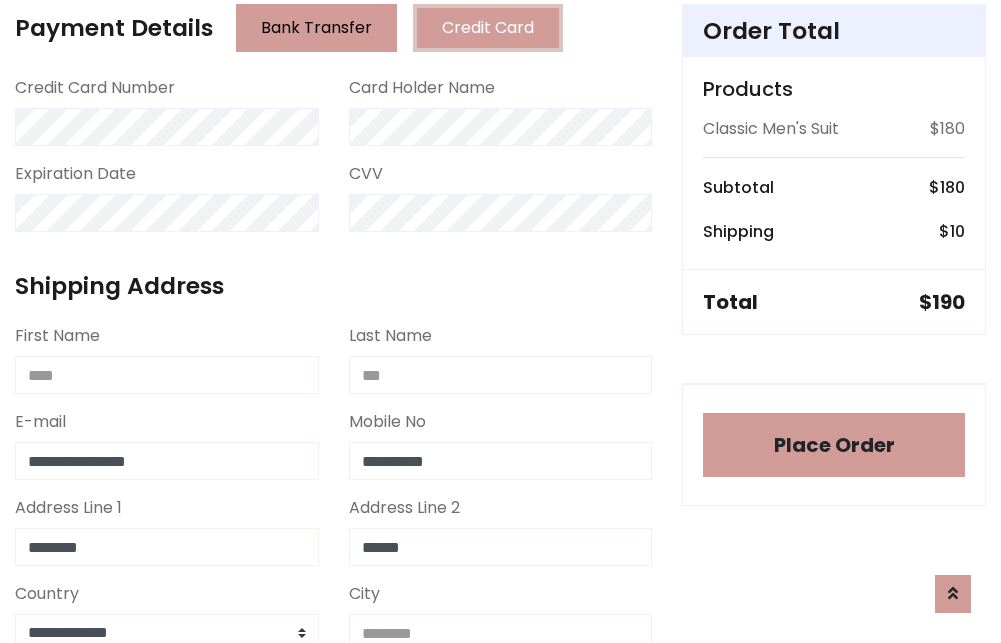 type on "********" 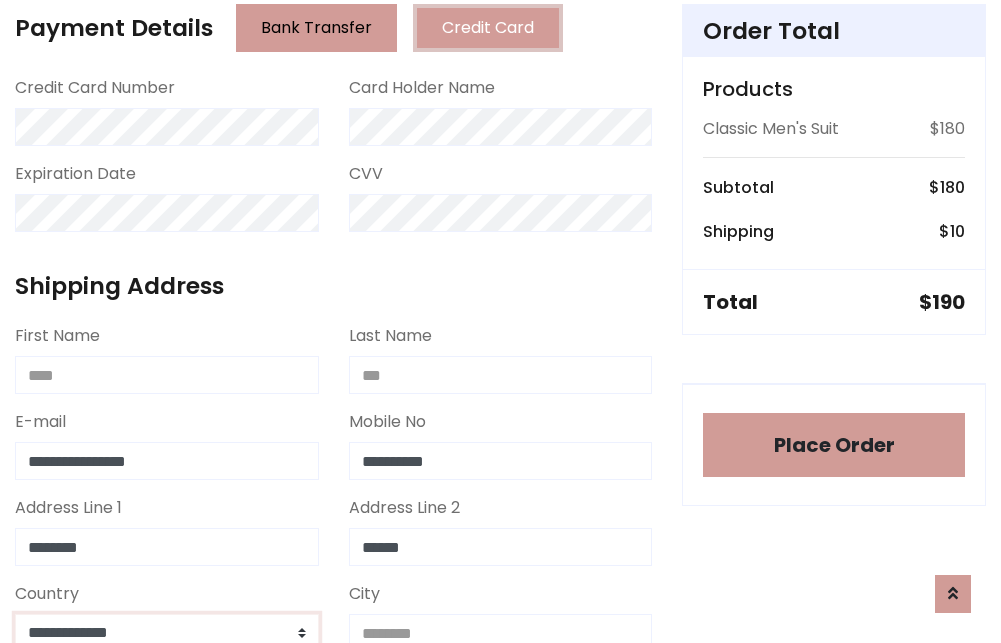 select on "*******" 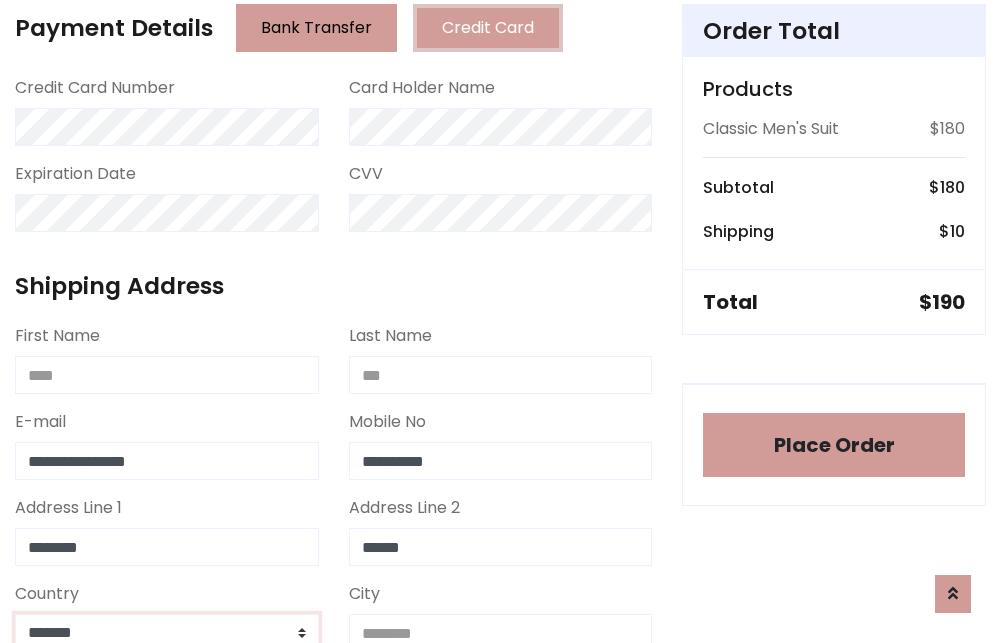scroll, scrollTop: 583, scrollLeft: 0, axis: vertical 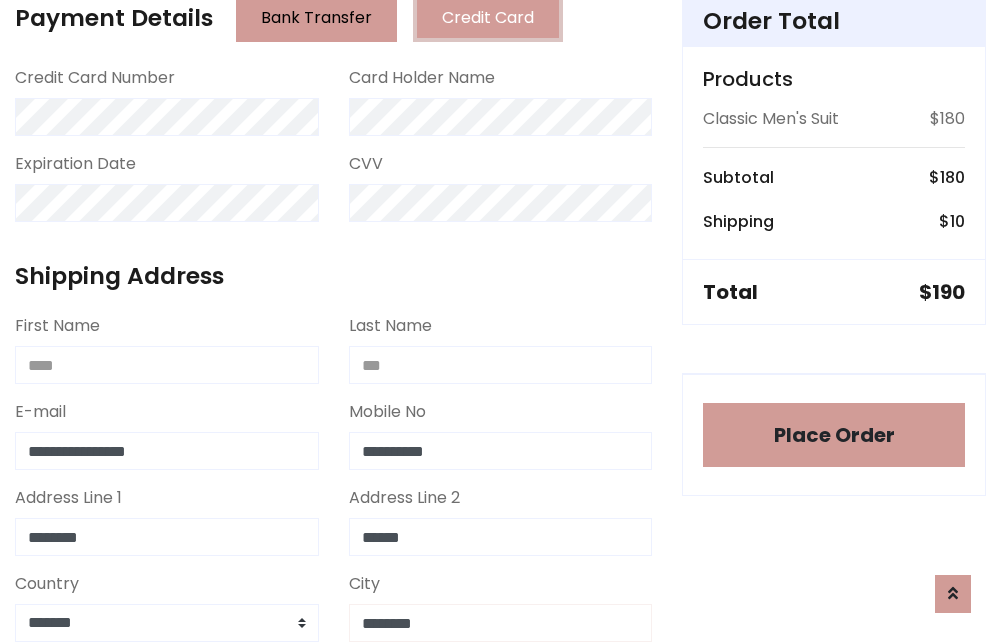 type on "********" 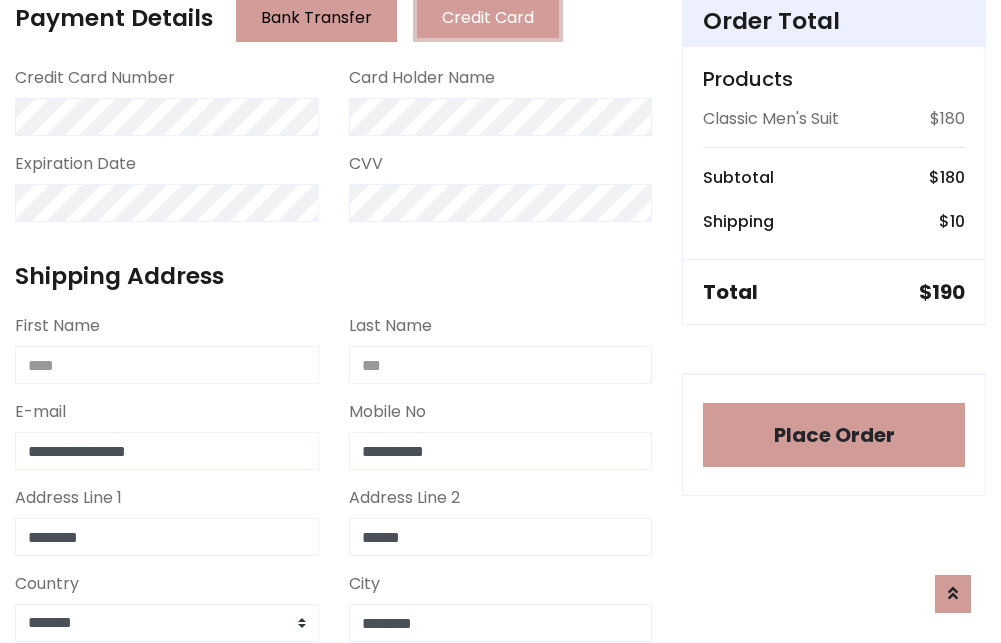 scroll, scrollTop: 971, scrollLeft: 0, axis: vertical 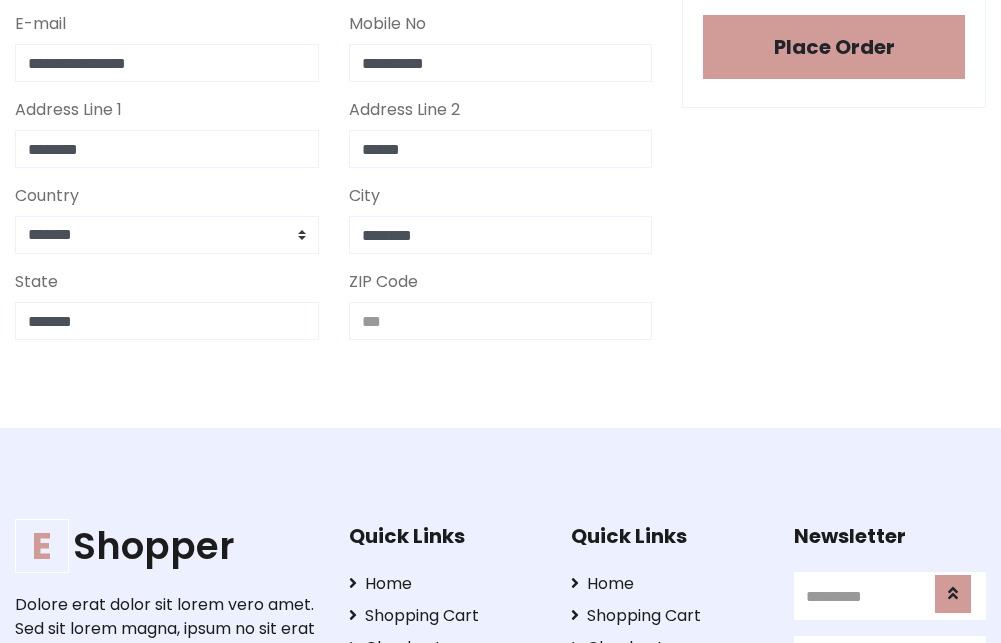 type on "*******" 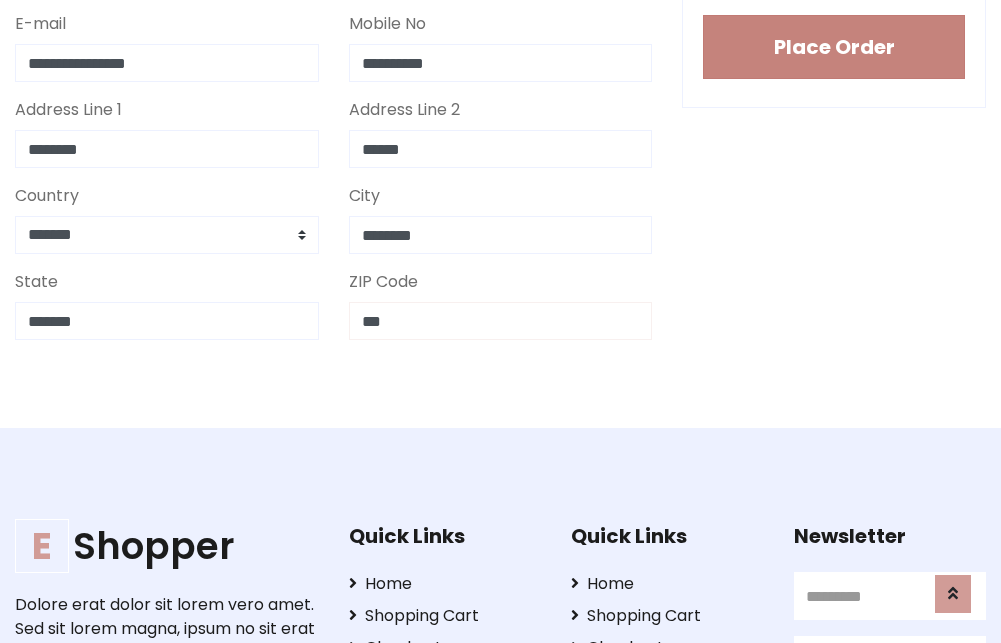 type on "***" 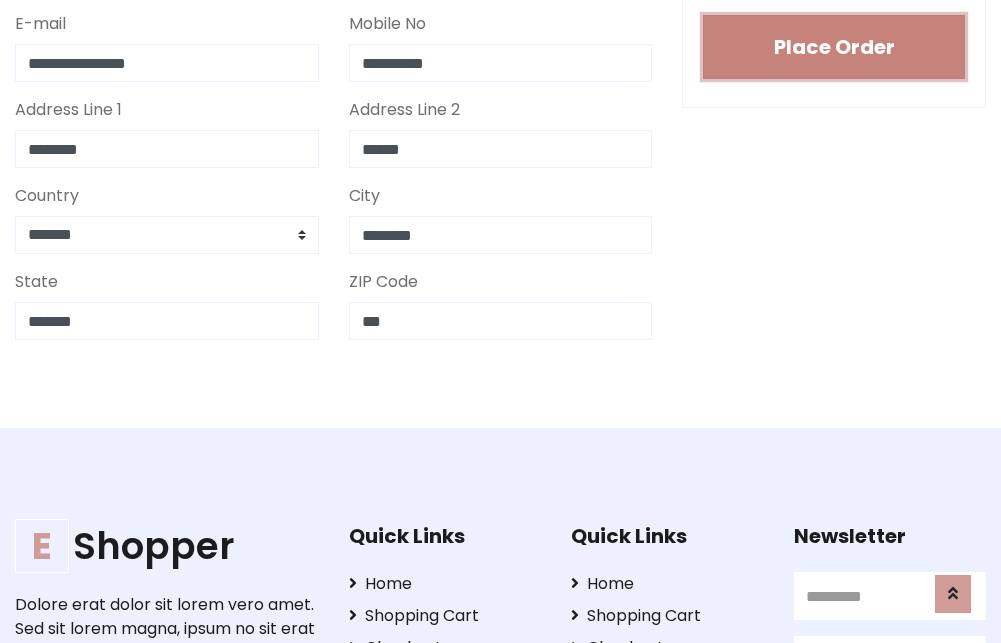 click on "Place Order" at bounding box center [834, 47] 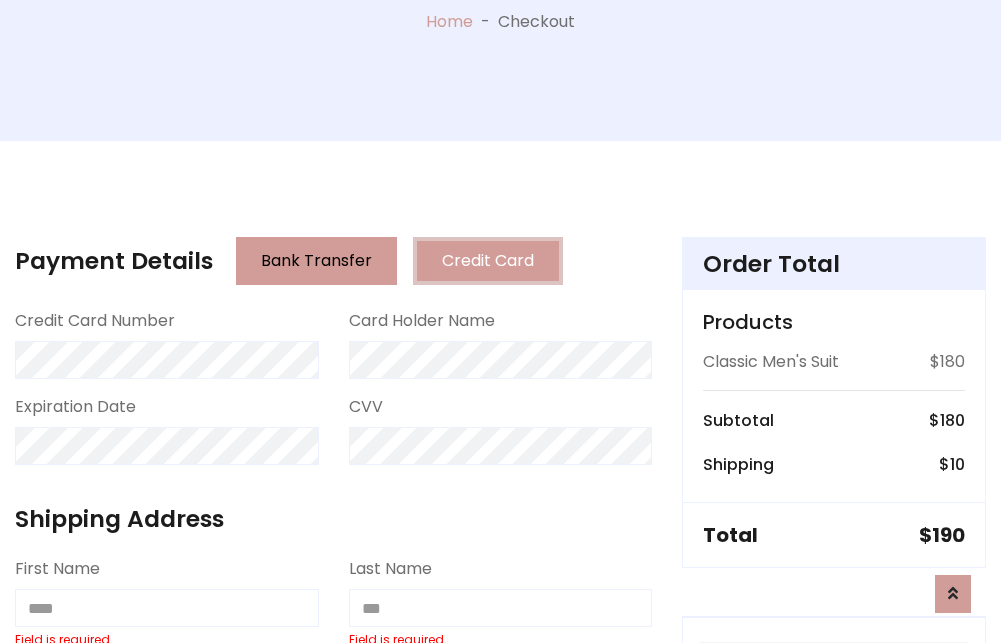 scroll, scrollTop: 0, scrollLeft: 0, axis: both 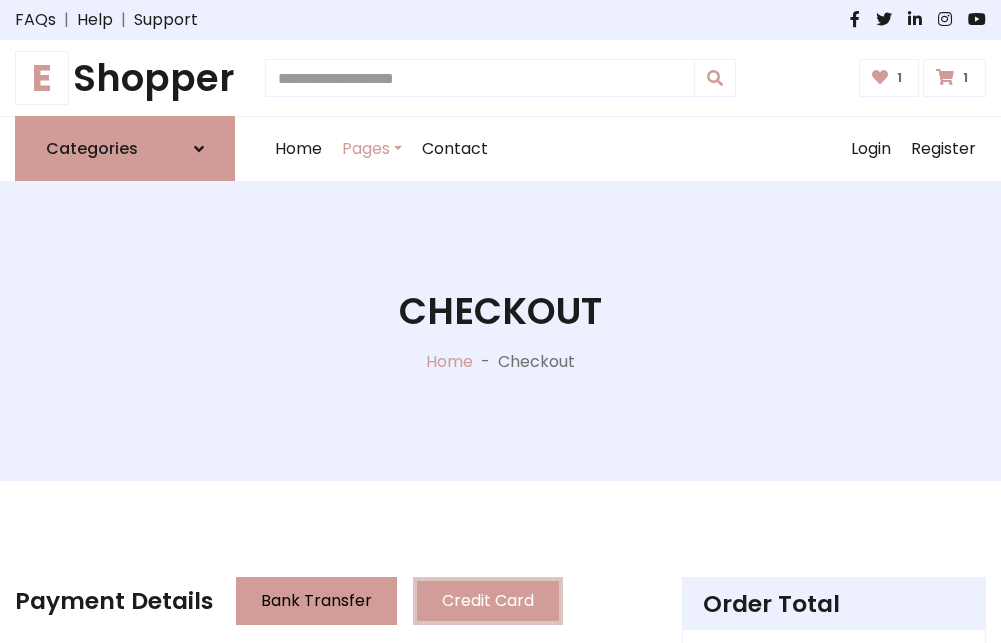 click on "E" at bounding box center (42, 78) 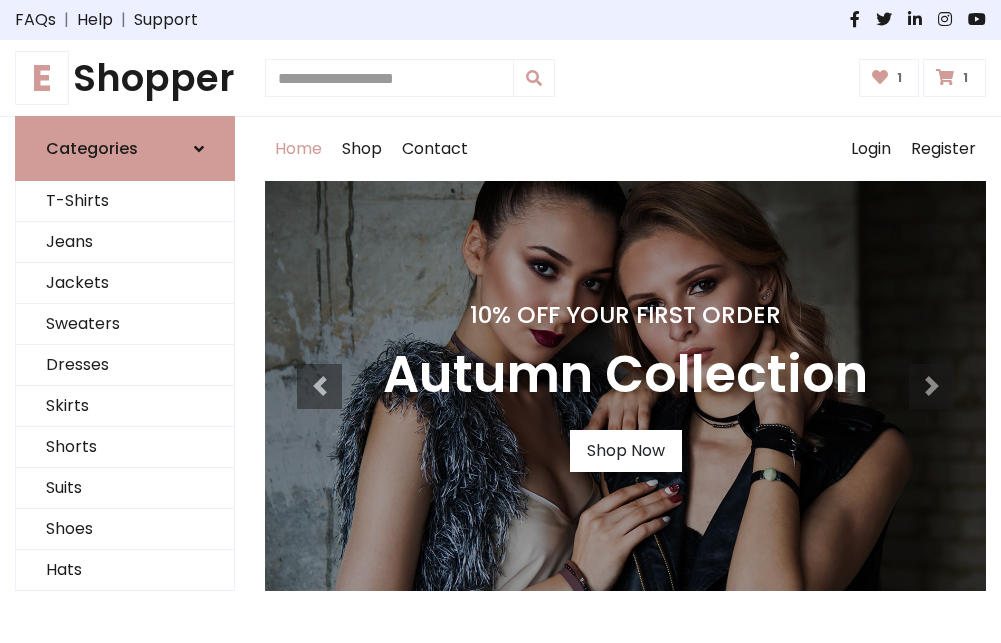 scroll, scrollTop: 0, scrollLeft: 0, axis: both 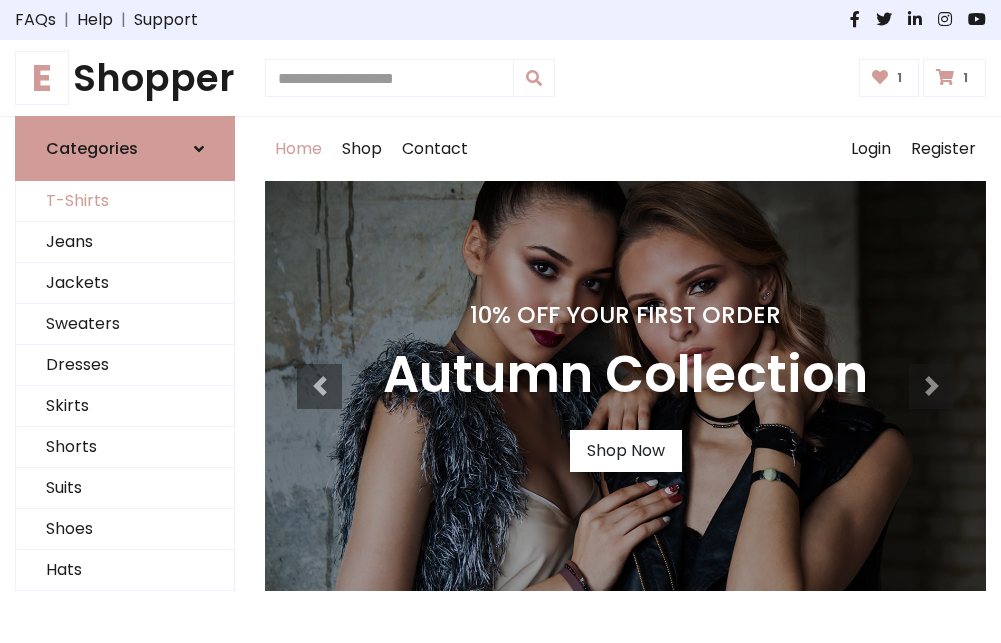click on "T-Shirts" at bounding box center (125, 201) 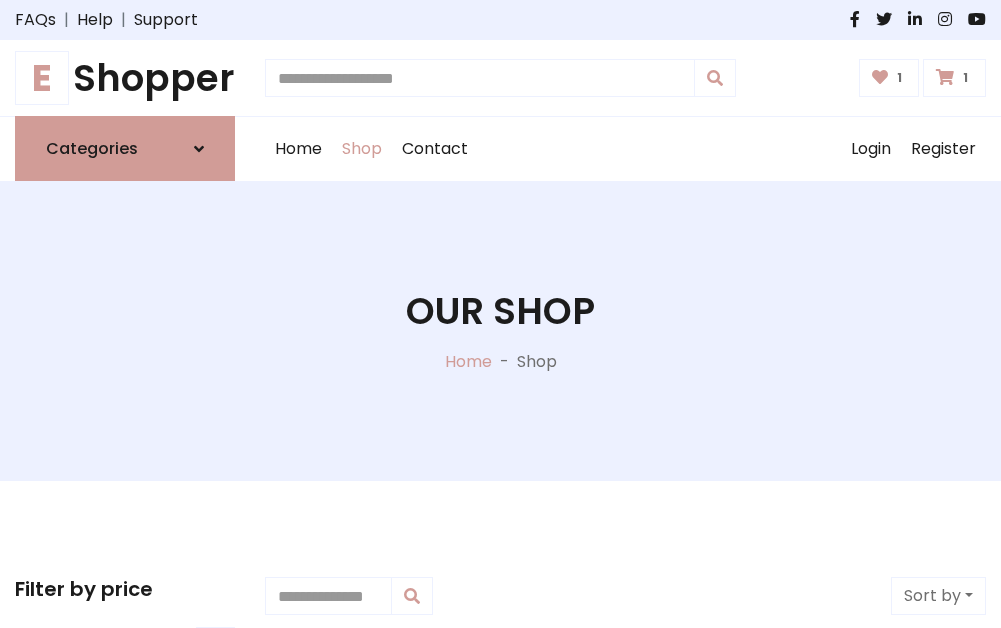scroll, scrollTop: 0, scrollLeft: 0, axis: both 